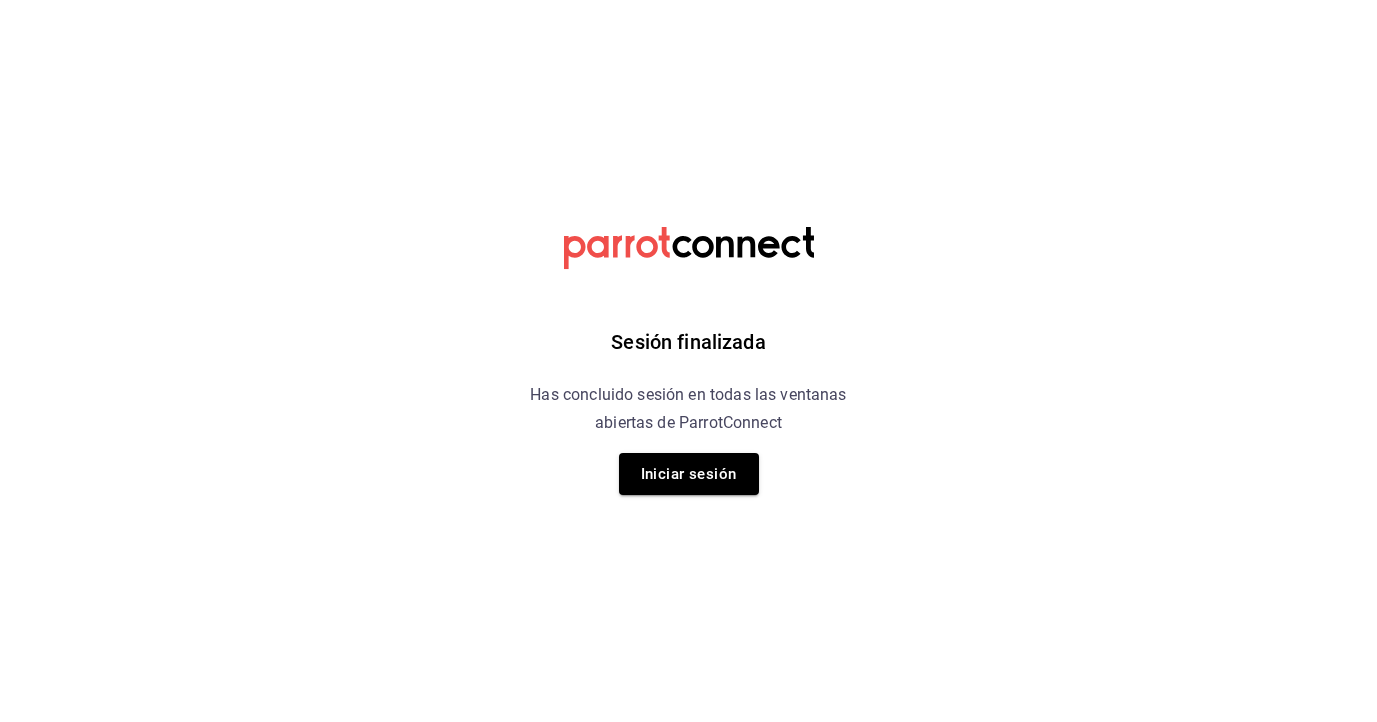 scroll, scrollTop: 0, scrollLeft: 0, axis: both 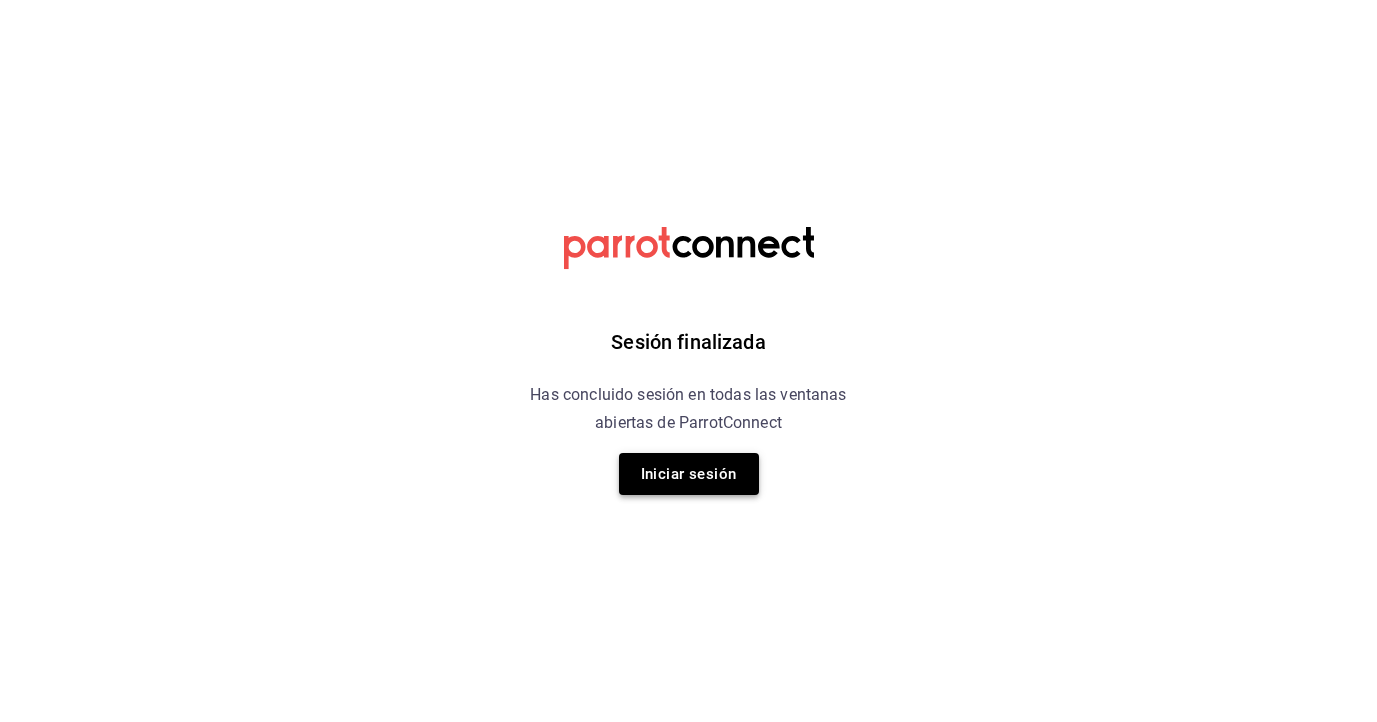 click on "Iniciar sesión" at bounding box center (689, 474) 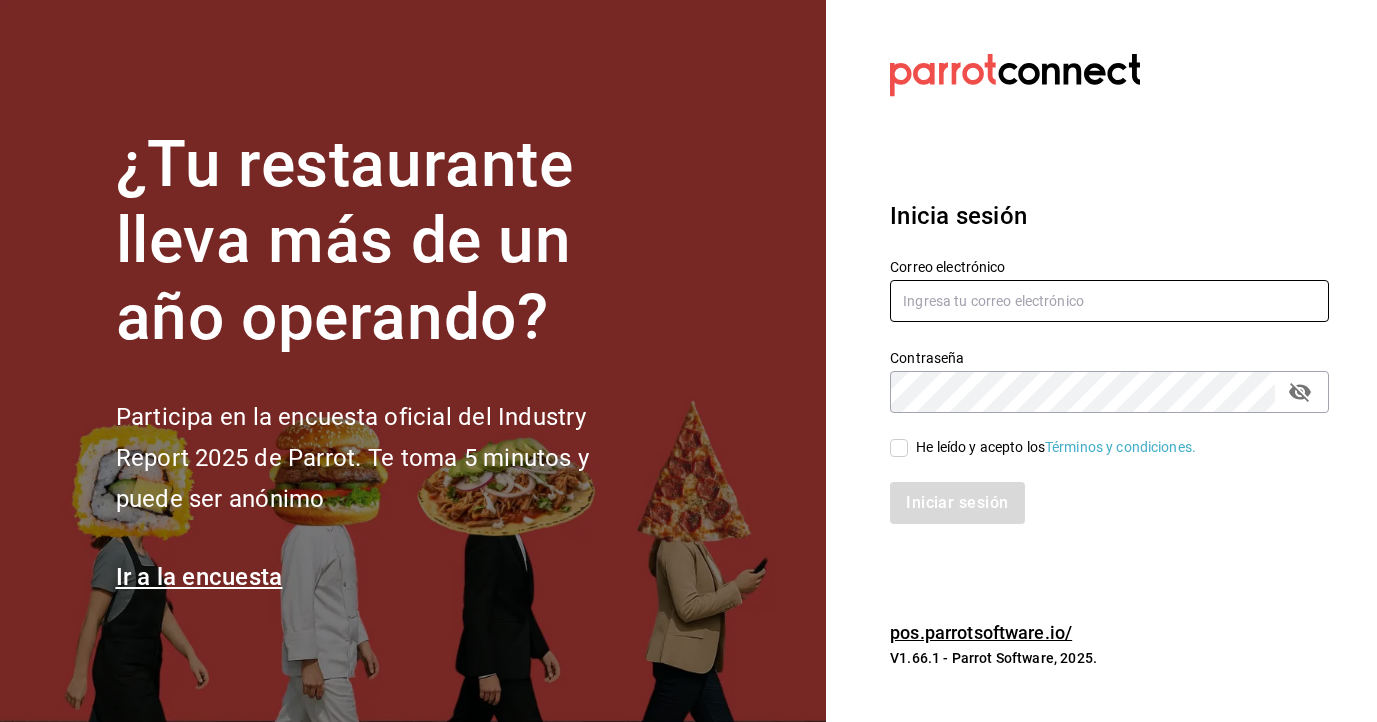 type on "contacto@gaudirtaverna.com" 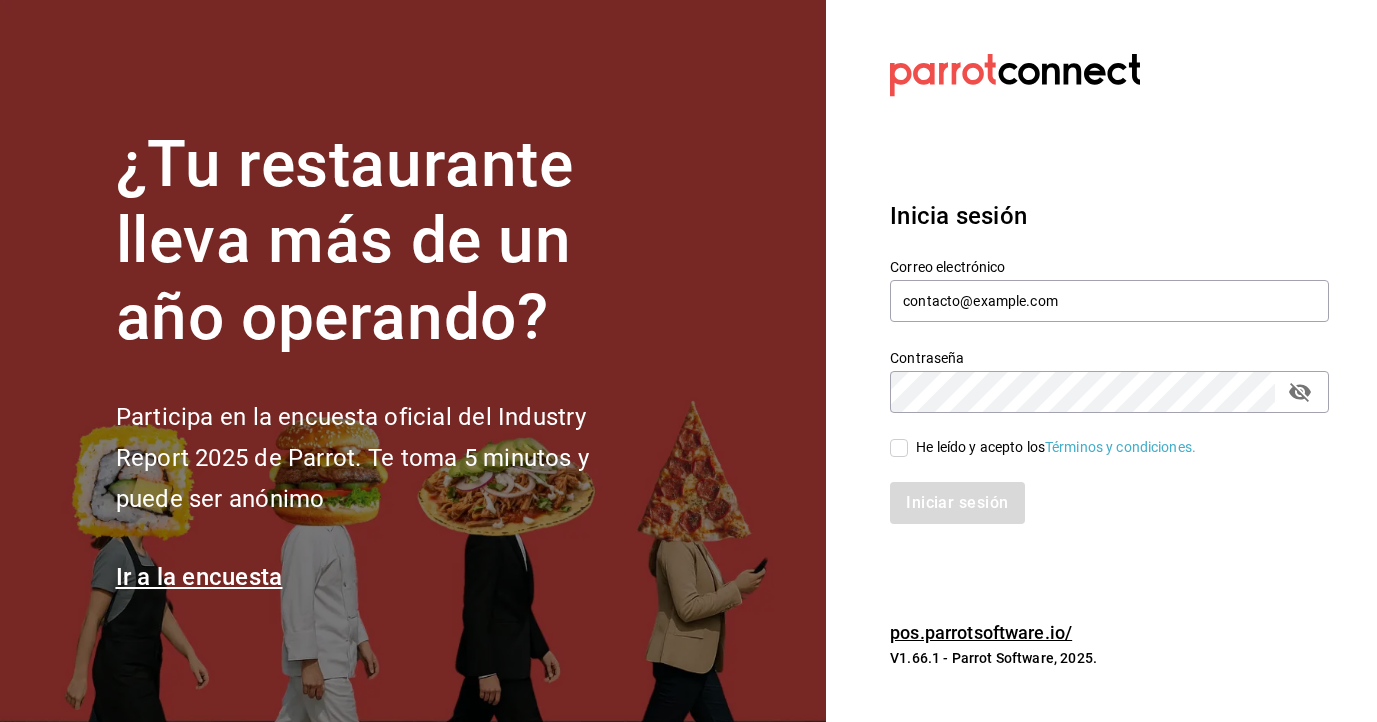 click on "He leído y acepto los  Términos y condiciones." at bounding box center (899, 448) 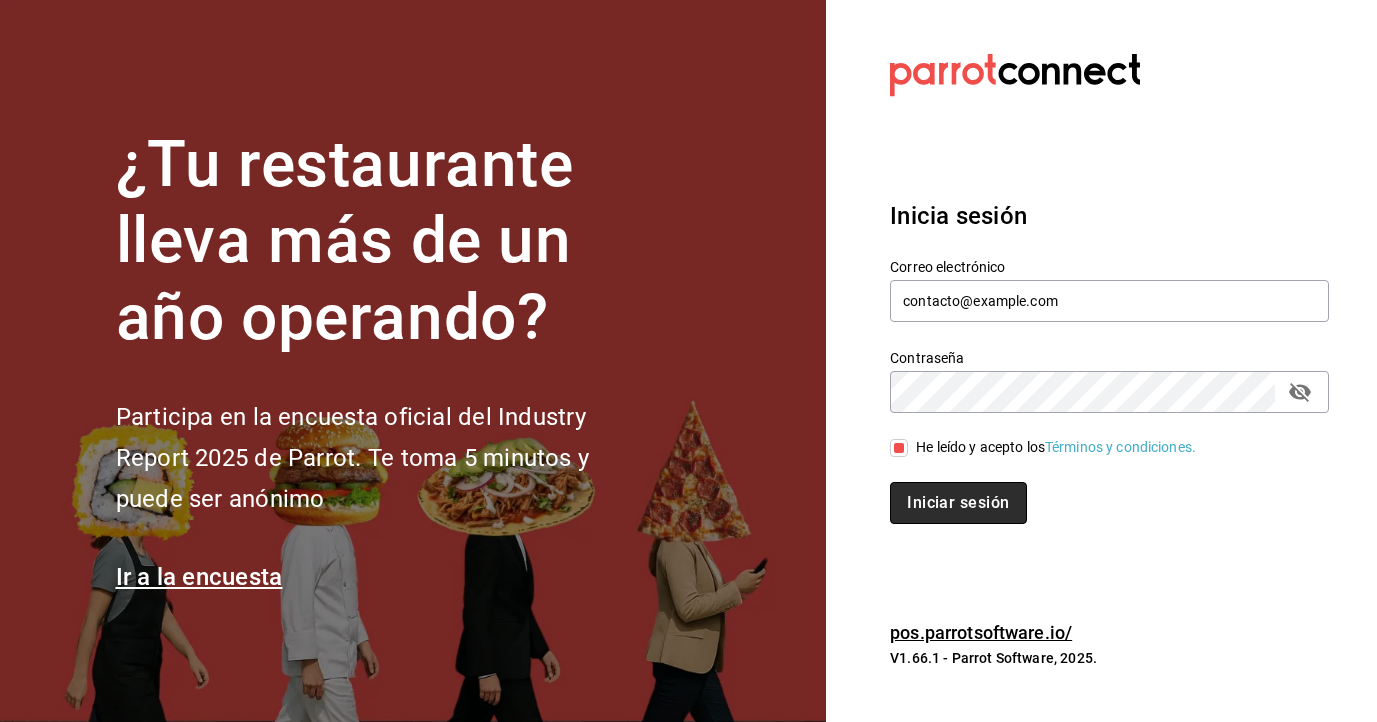 click on "Iniciar sesión" at bounding box center (958, 503) 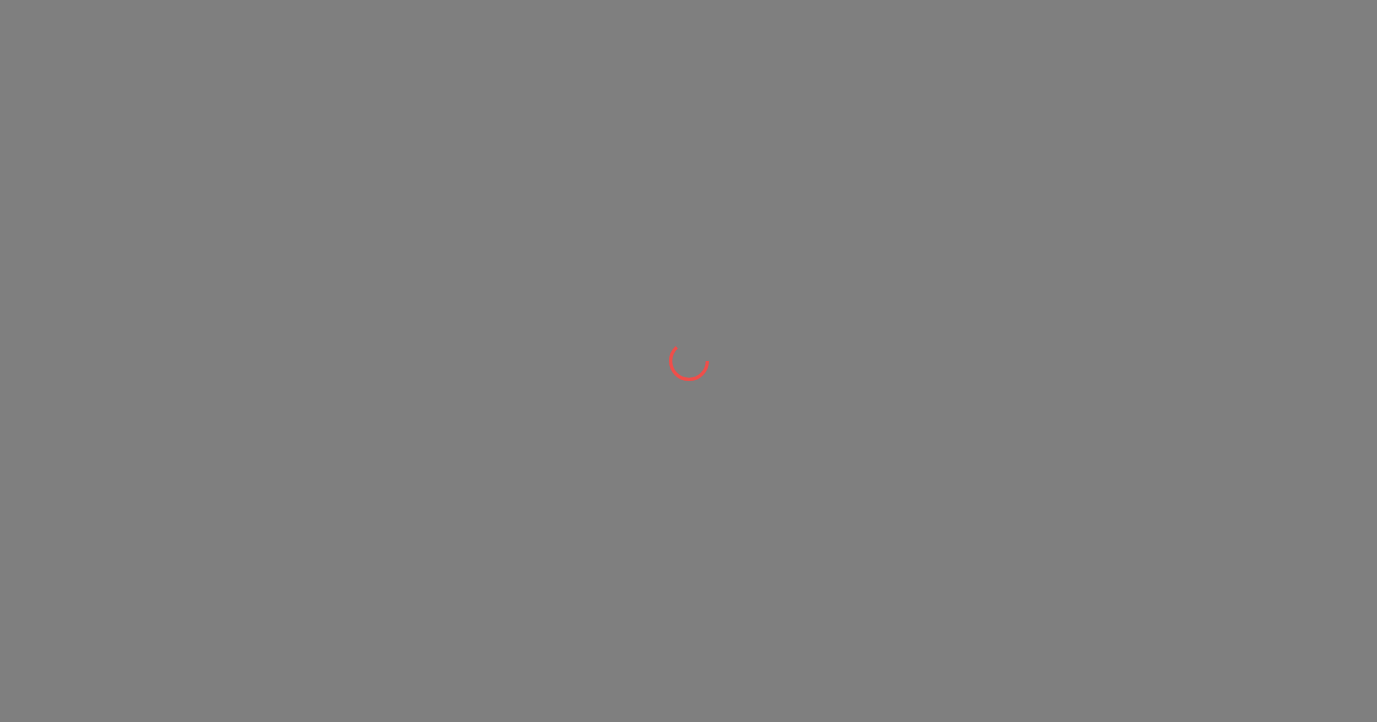 scroll, scrollTop: 0, scrollLeft: 0, axis: both 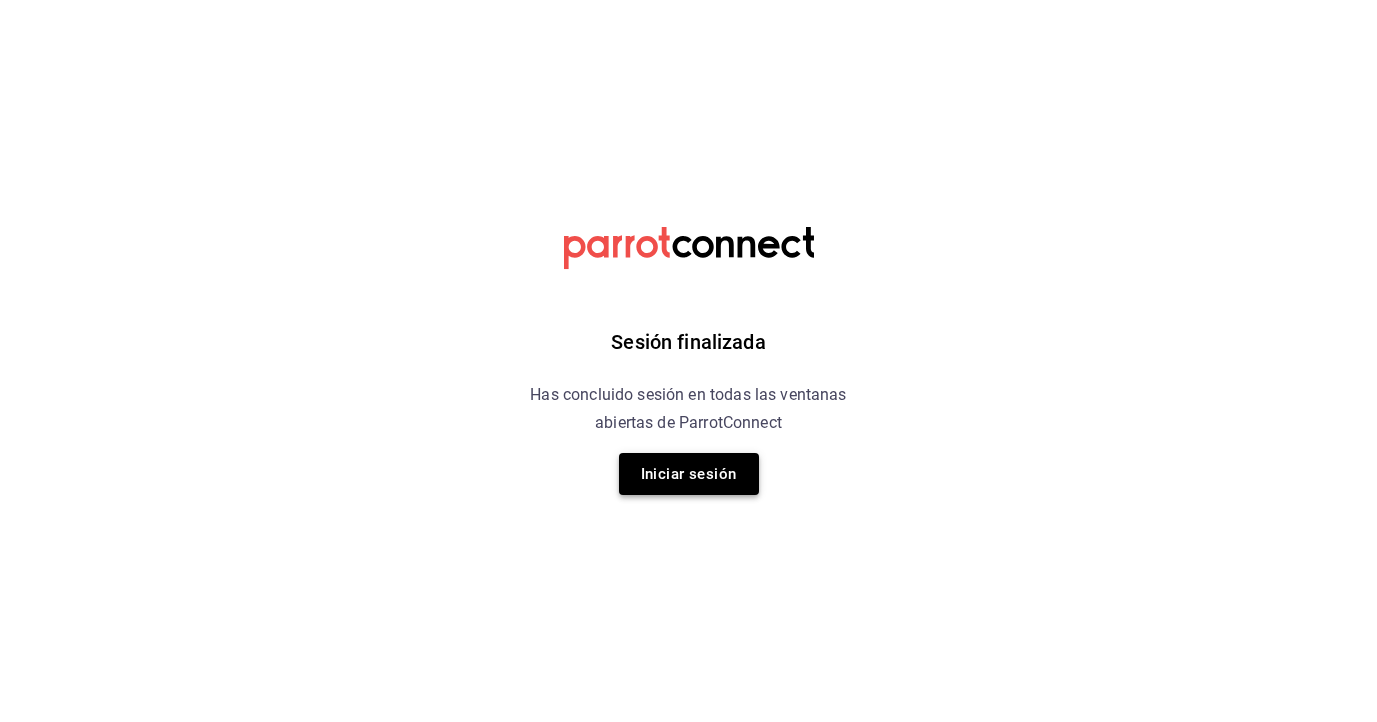 click on "Iniciar sesión" at bounding box center [689, 474] 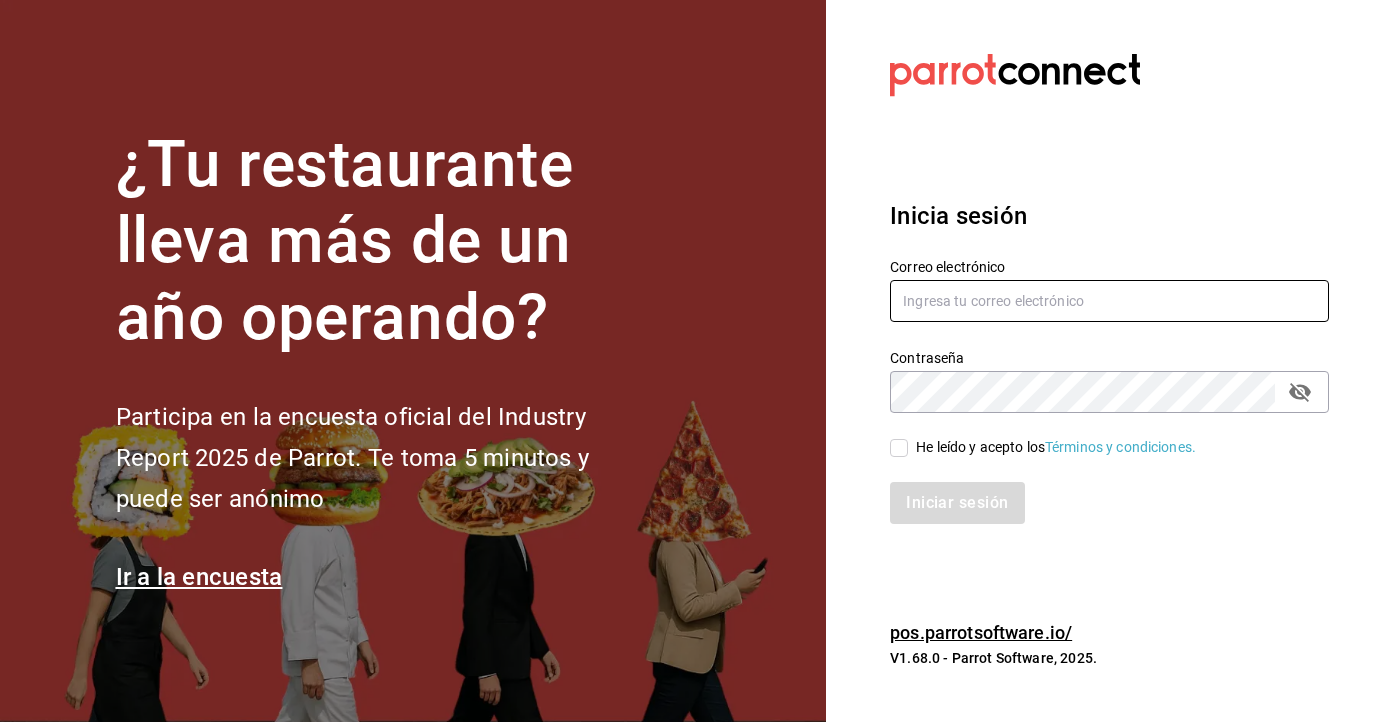 type on "contacto@example.com" 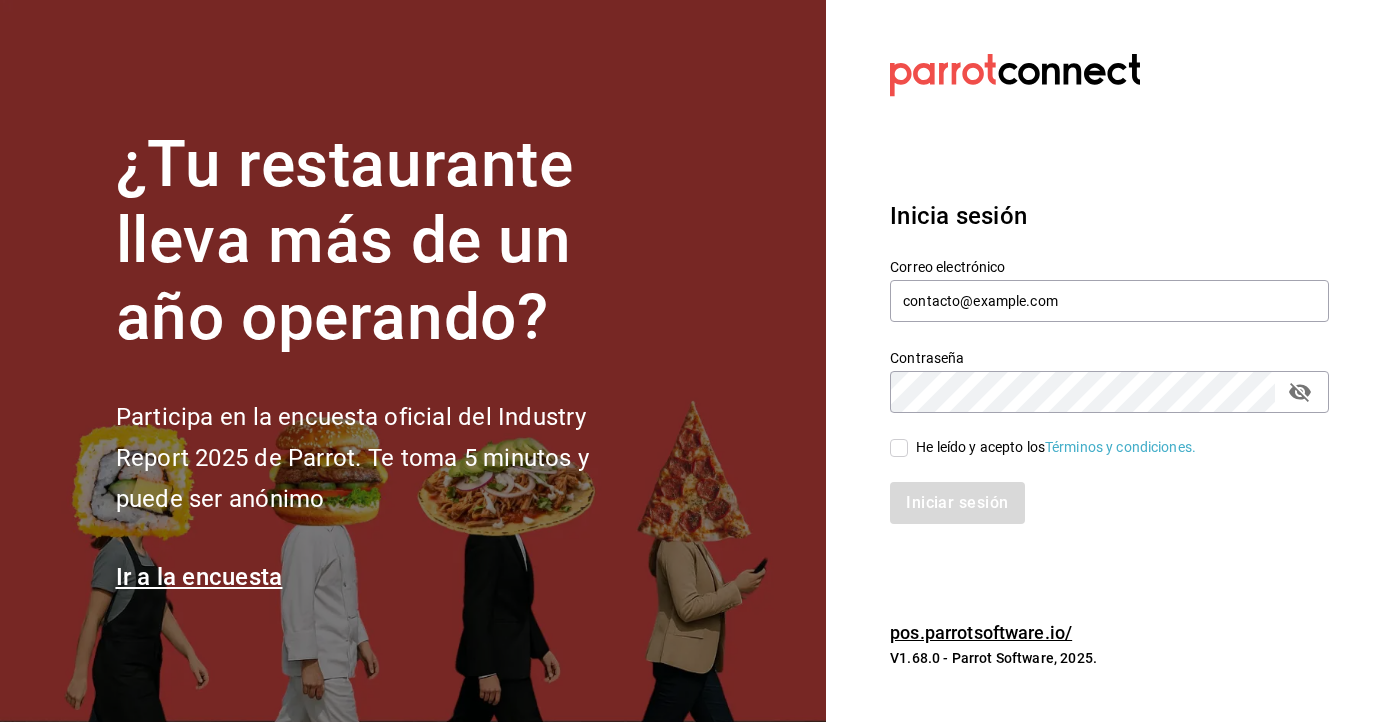 click on "He leído y acepto los  Términos y condiciones." at bounding box center [899, 448] 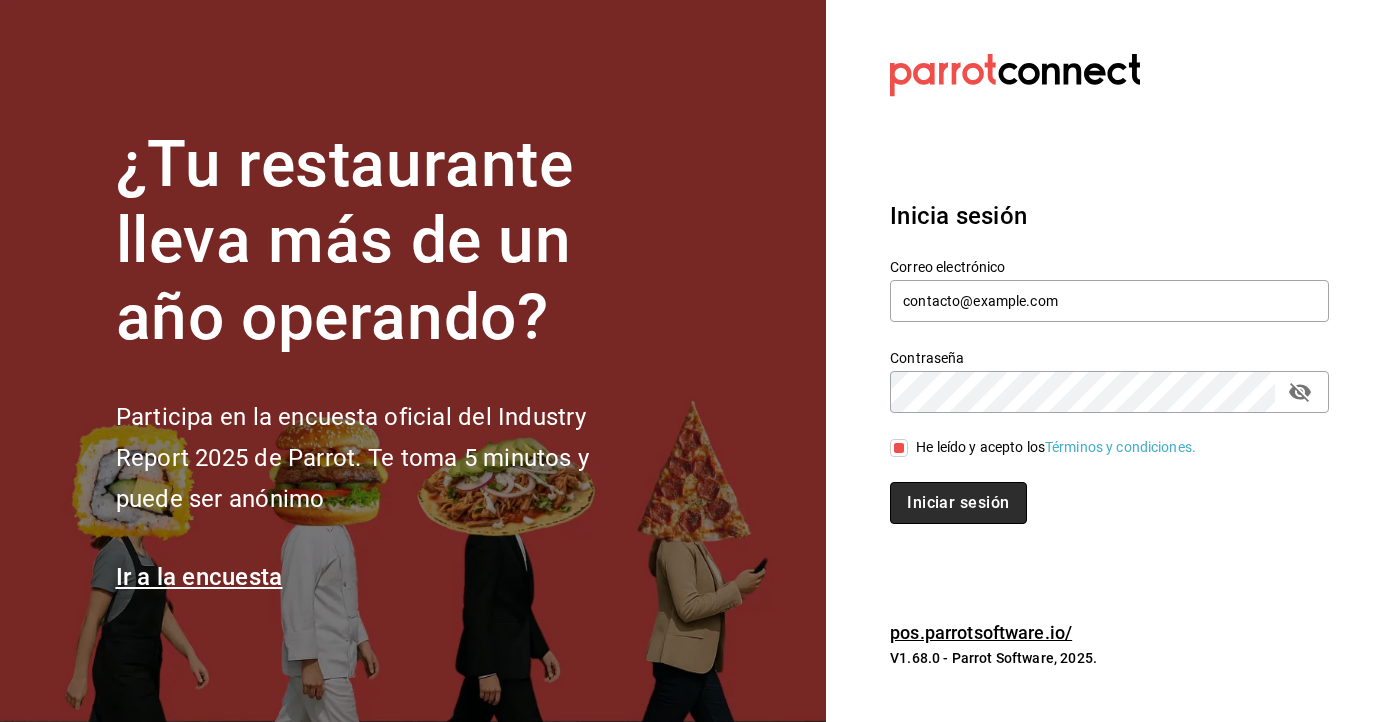 click on "Iniciar sesión" at bounding box center (958, 503) 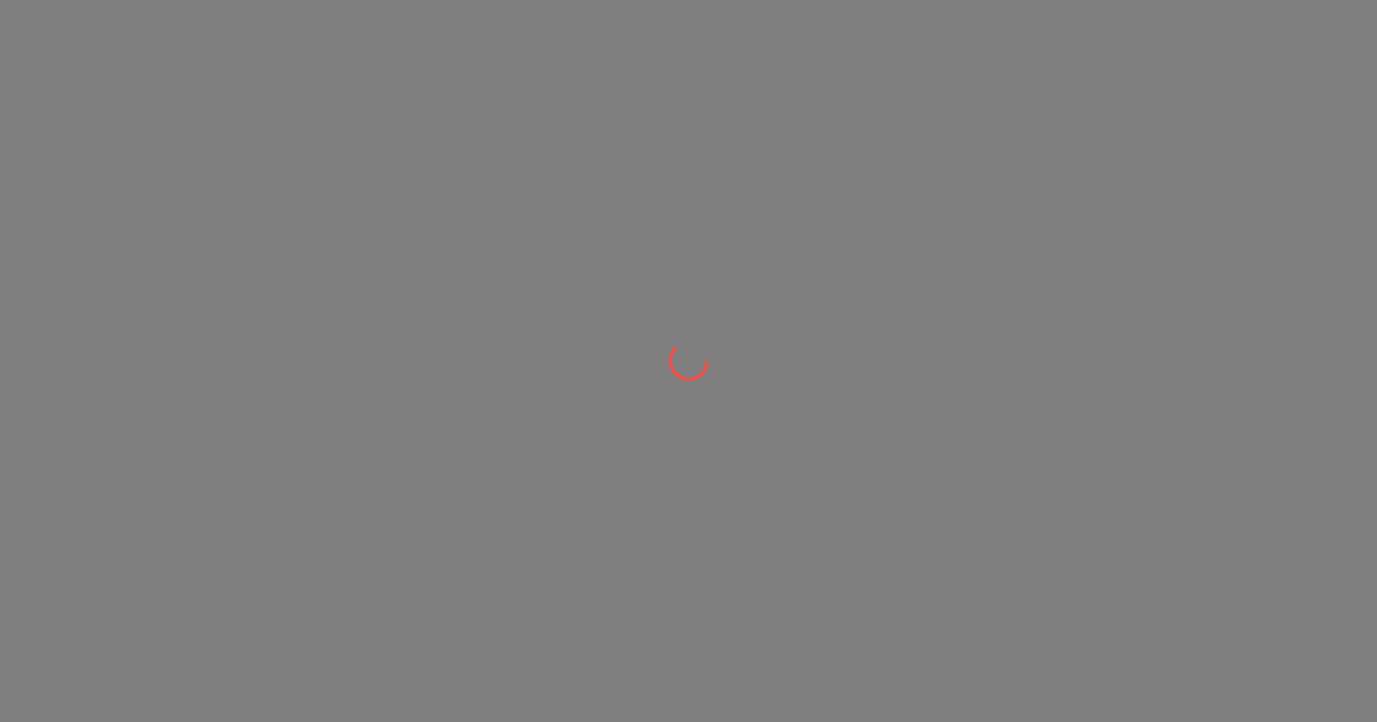 scroll, scrollTop: 0, scrollLeft: 0, axis: both 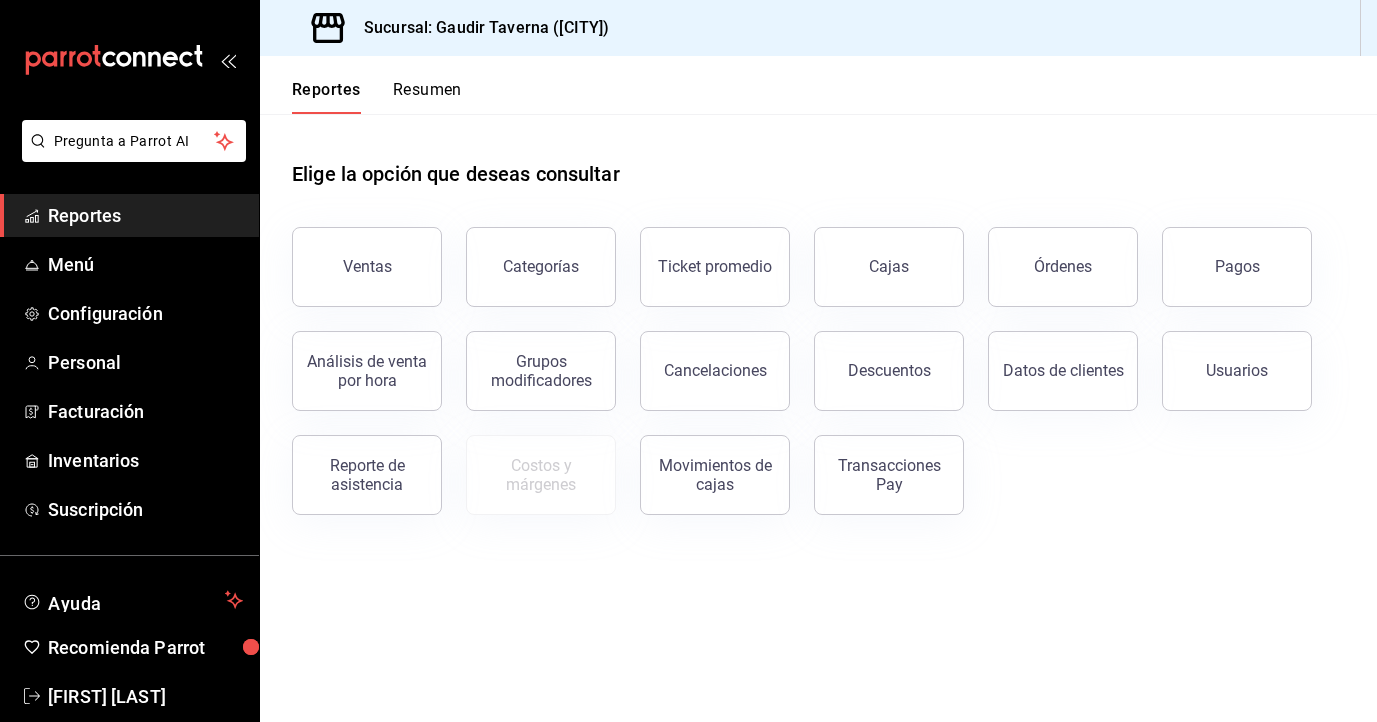 click on "Ventas" at bounding box center [367, 267] 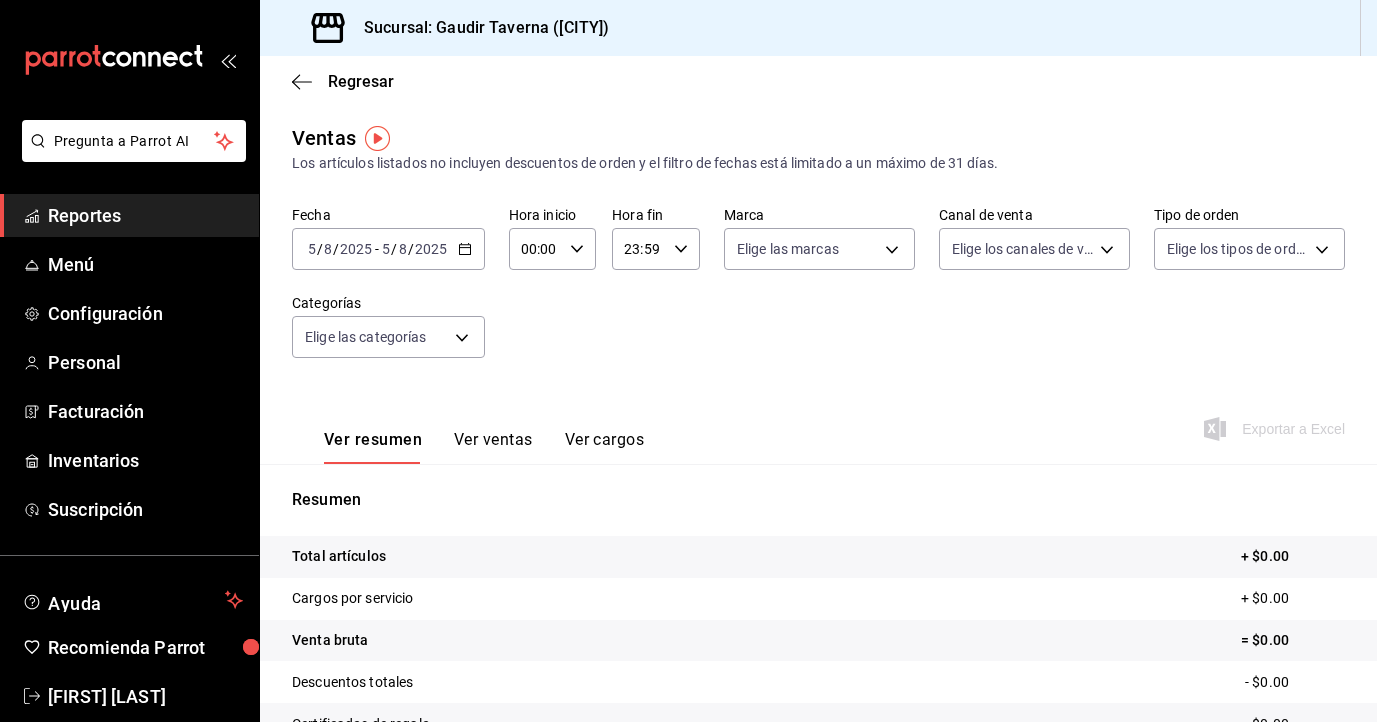 click 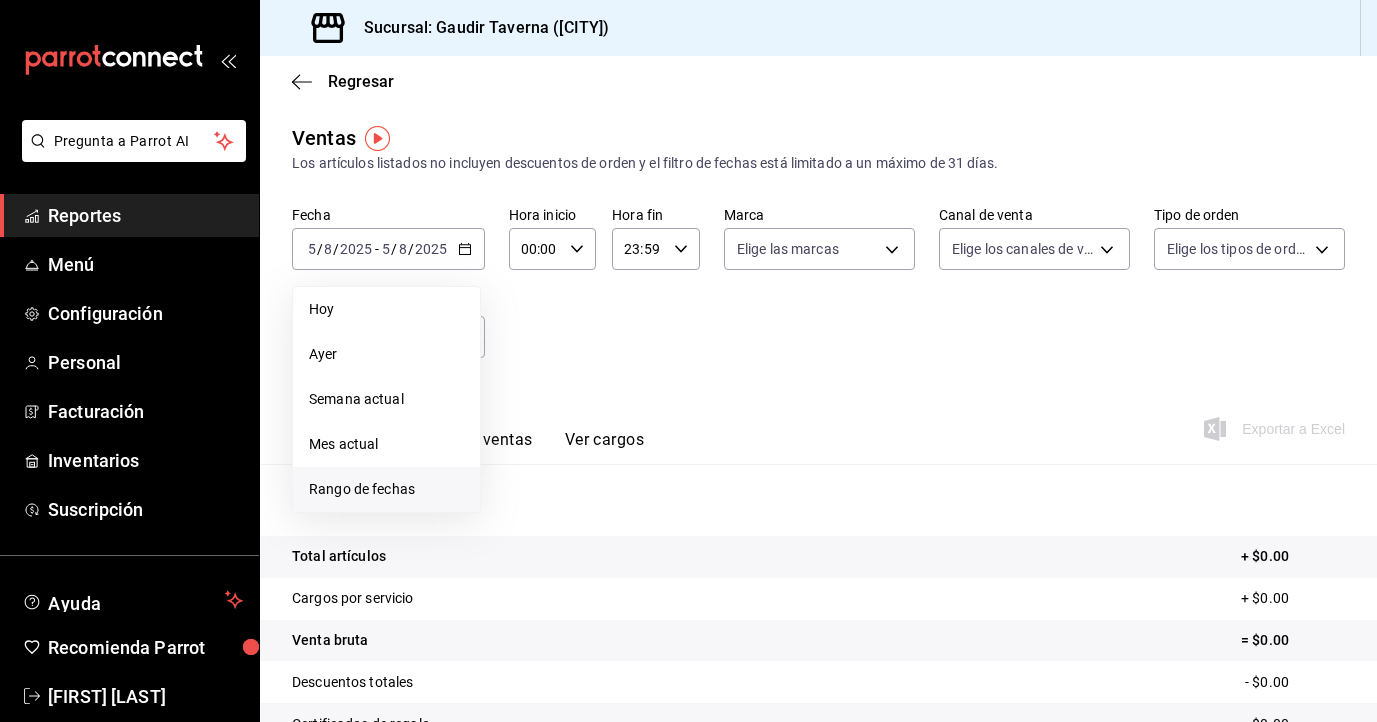 click on "Rango de fechas" at bounding box center (386, 489) 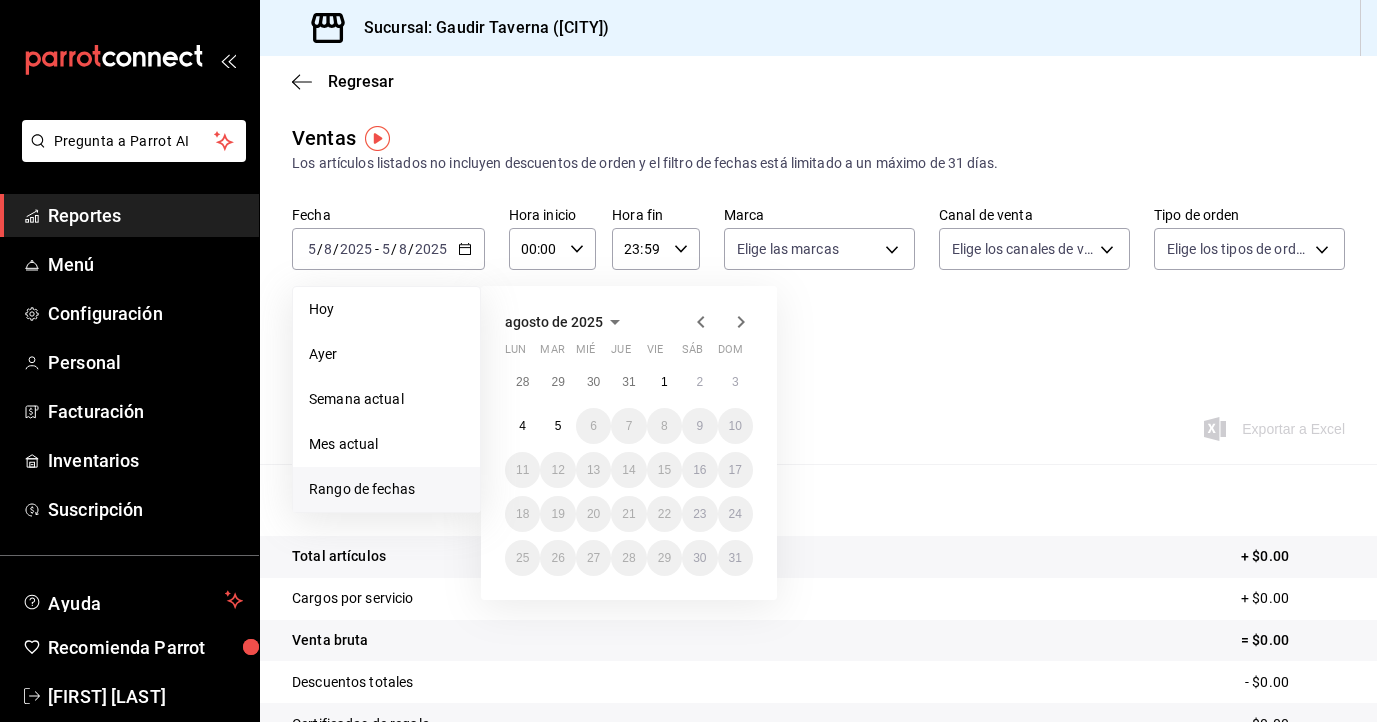 click 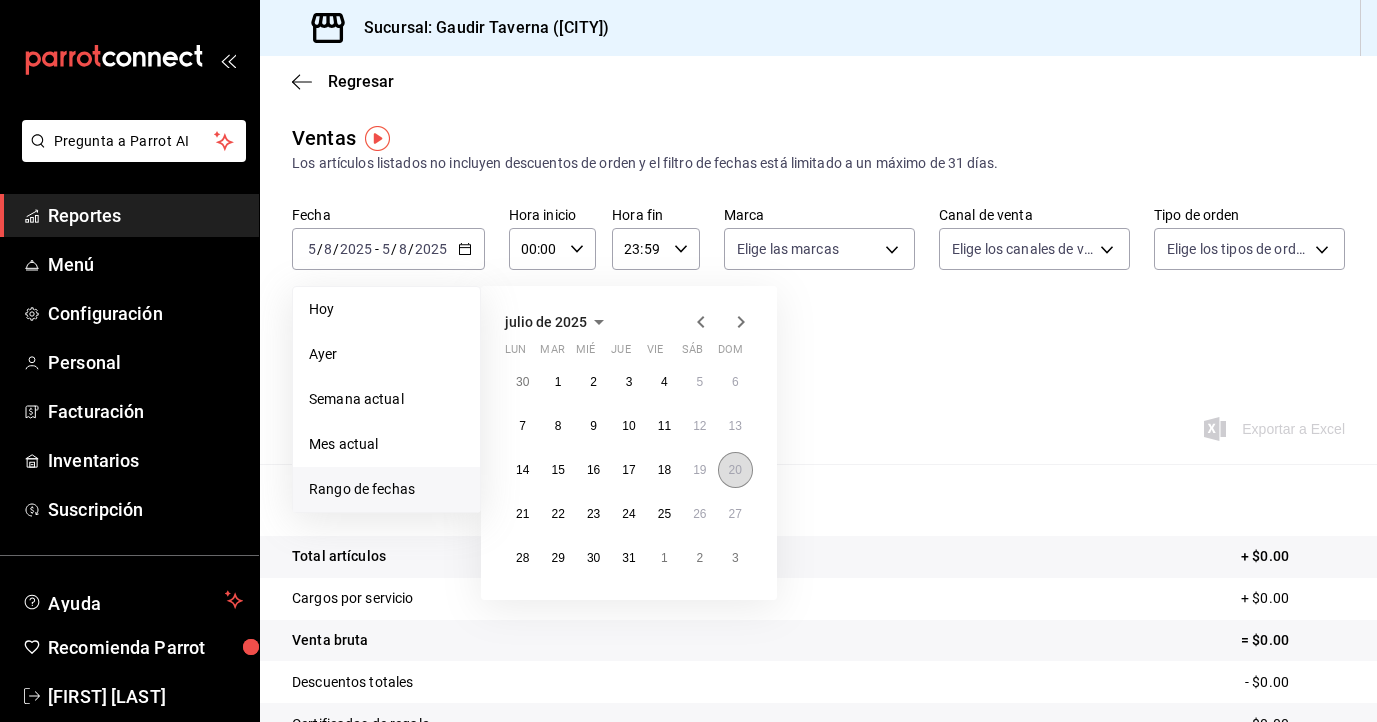 click on "20" at bounding box center (735, 470) 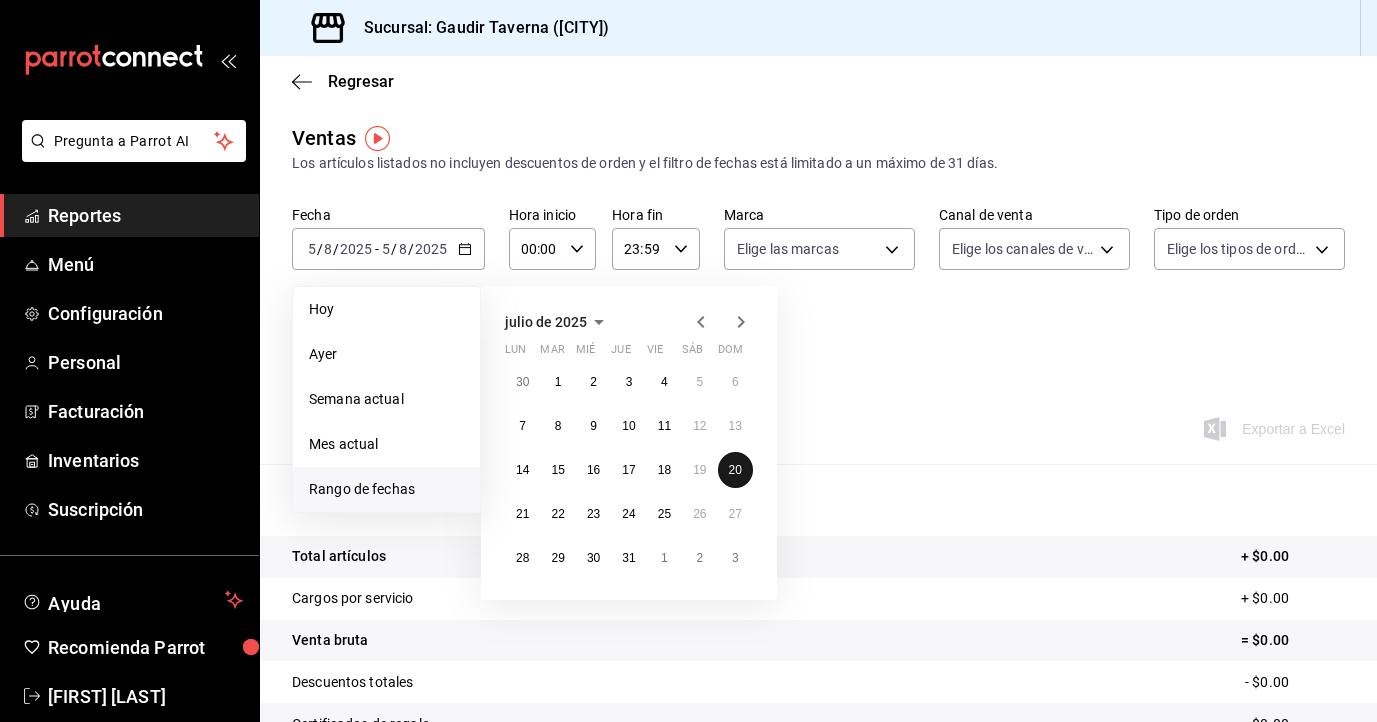 click on "20" at bounding box center (735, 470) 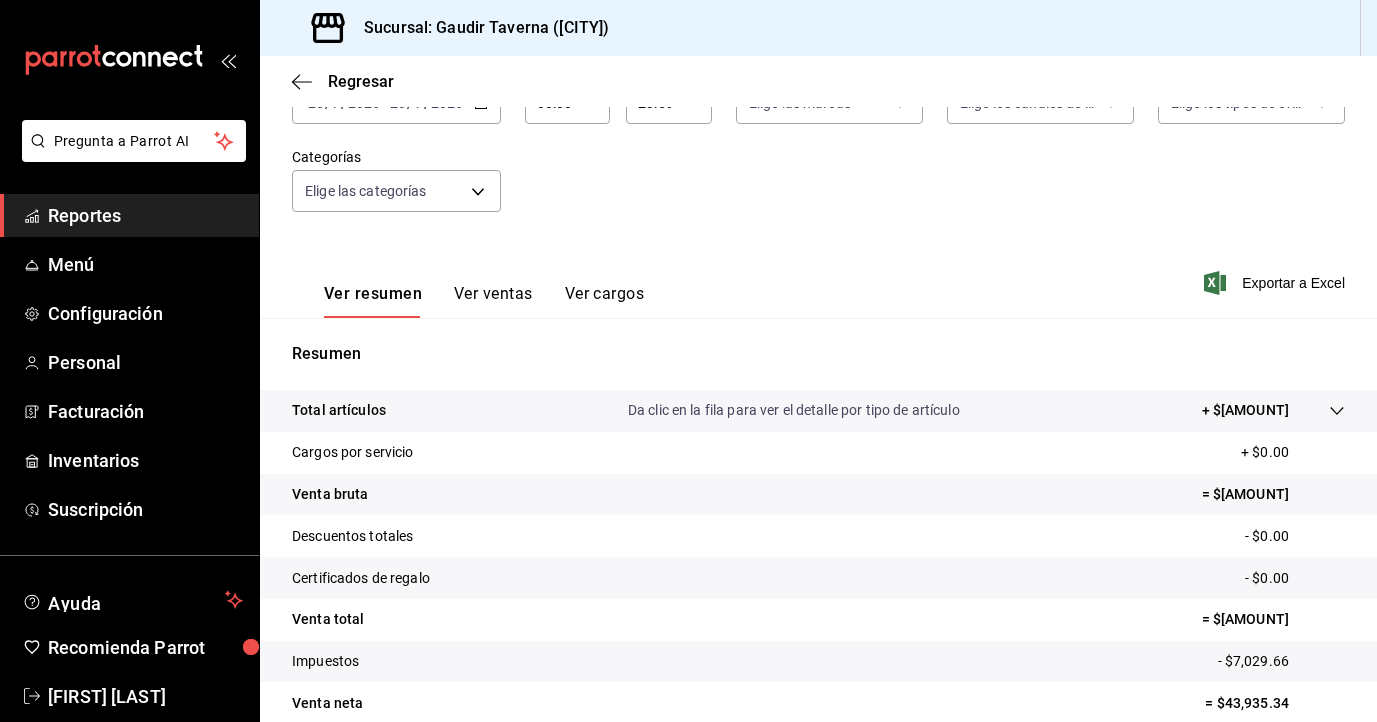 scroll, scrollTop: 148, scrollLeft: 0, axis: vertical 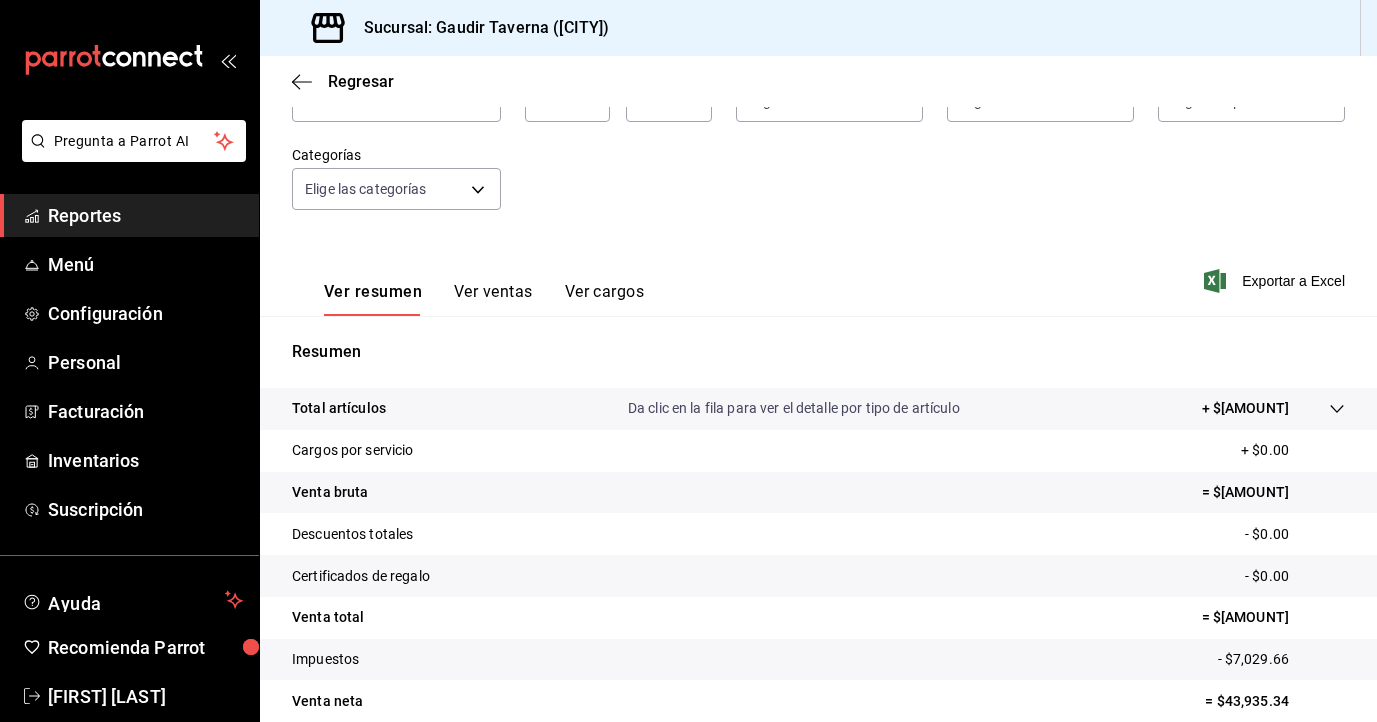 click on "Ver ventas" at bounding box center (493, 299) 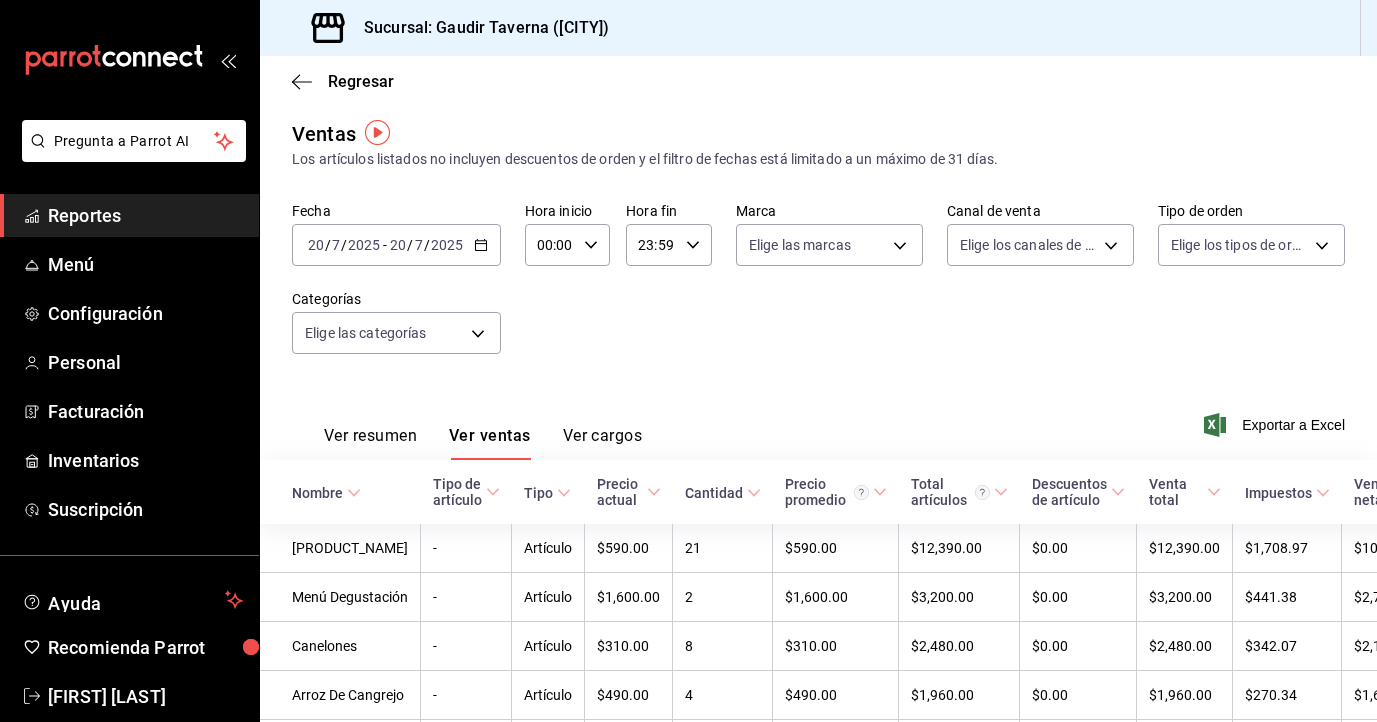 scroll, scrollTop: 6, scrollLeft: 0, axis: vertical 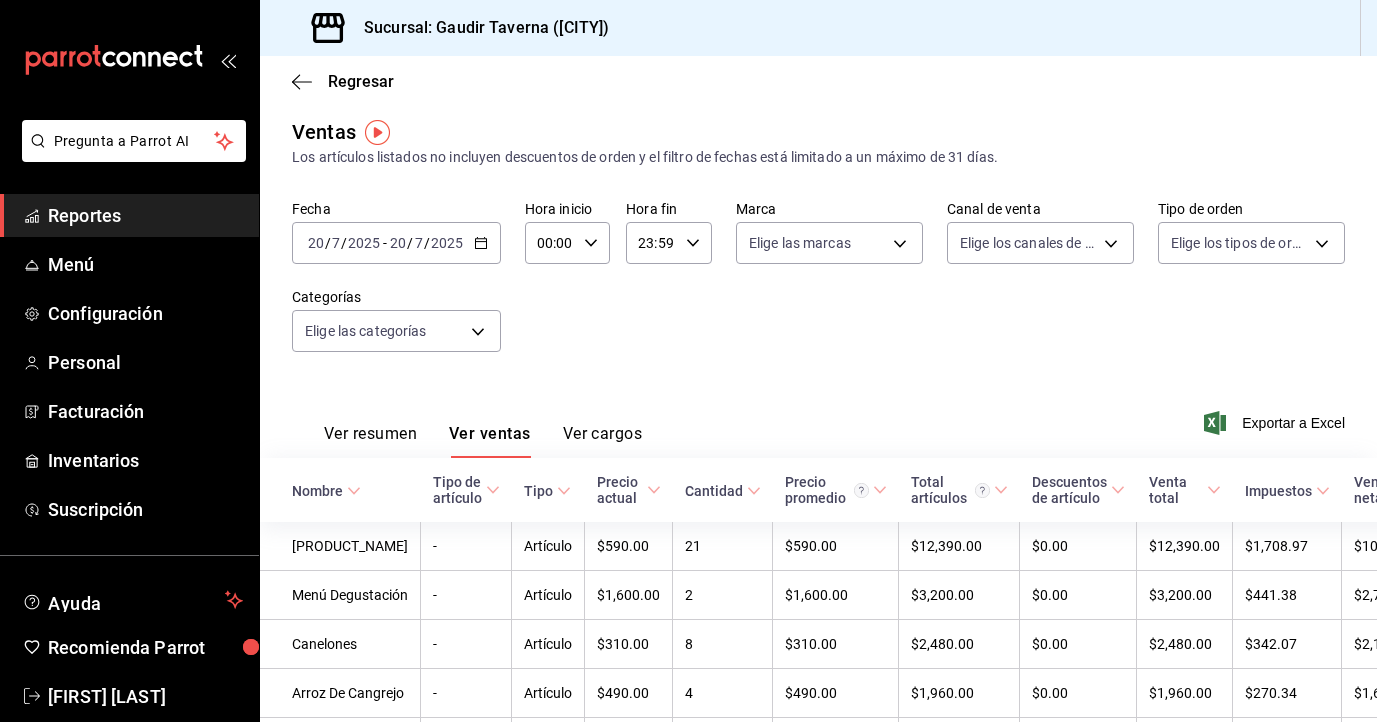 click on "Ver cargos" at bounding box center (603, 441) 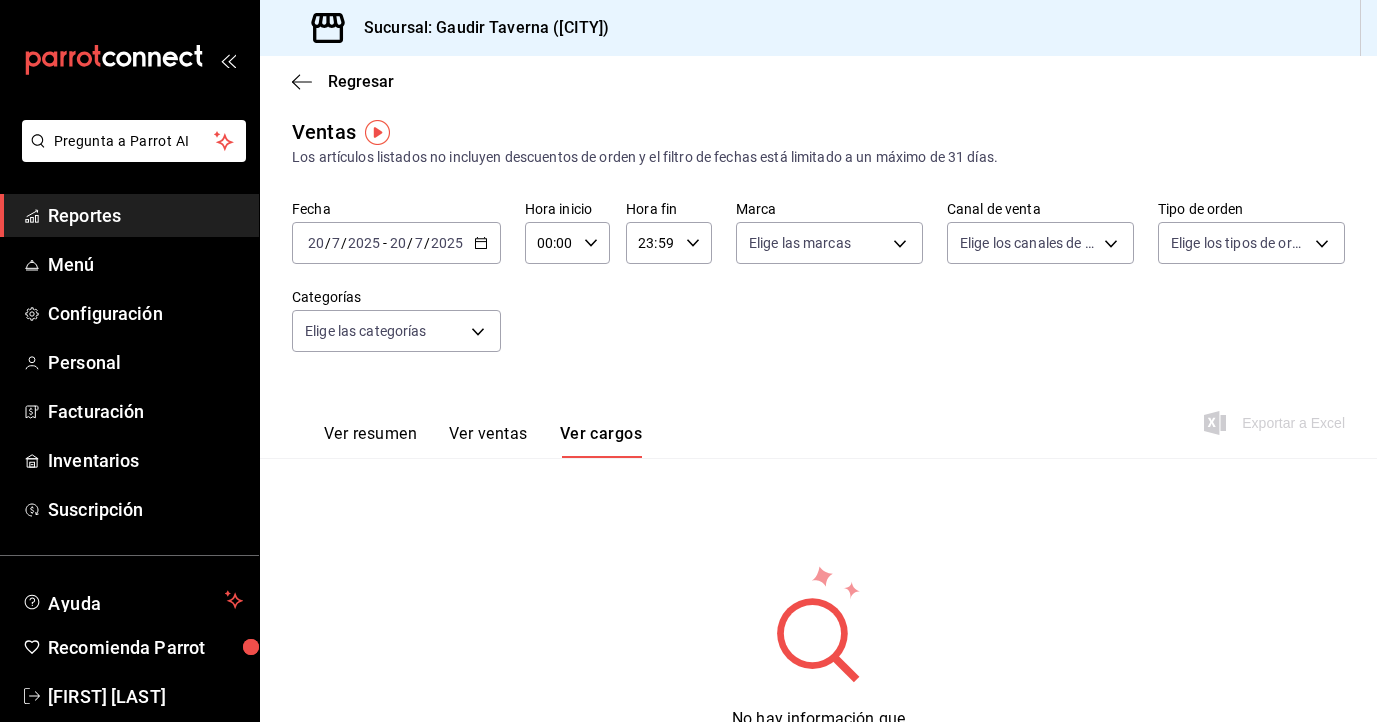 click on "Reportes" at bounding box center [145, 215] 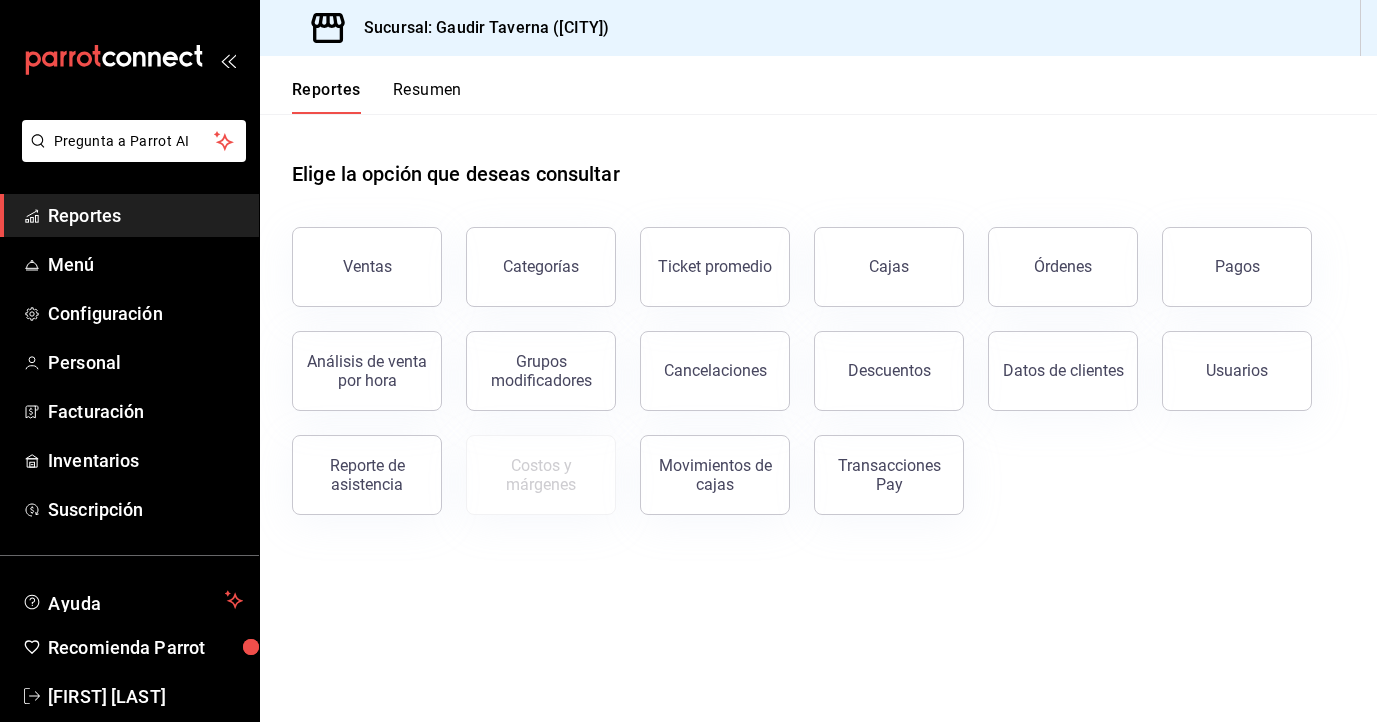 click on "Órdenes" at bounding box center [1063, 267] 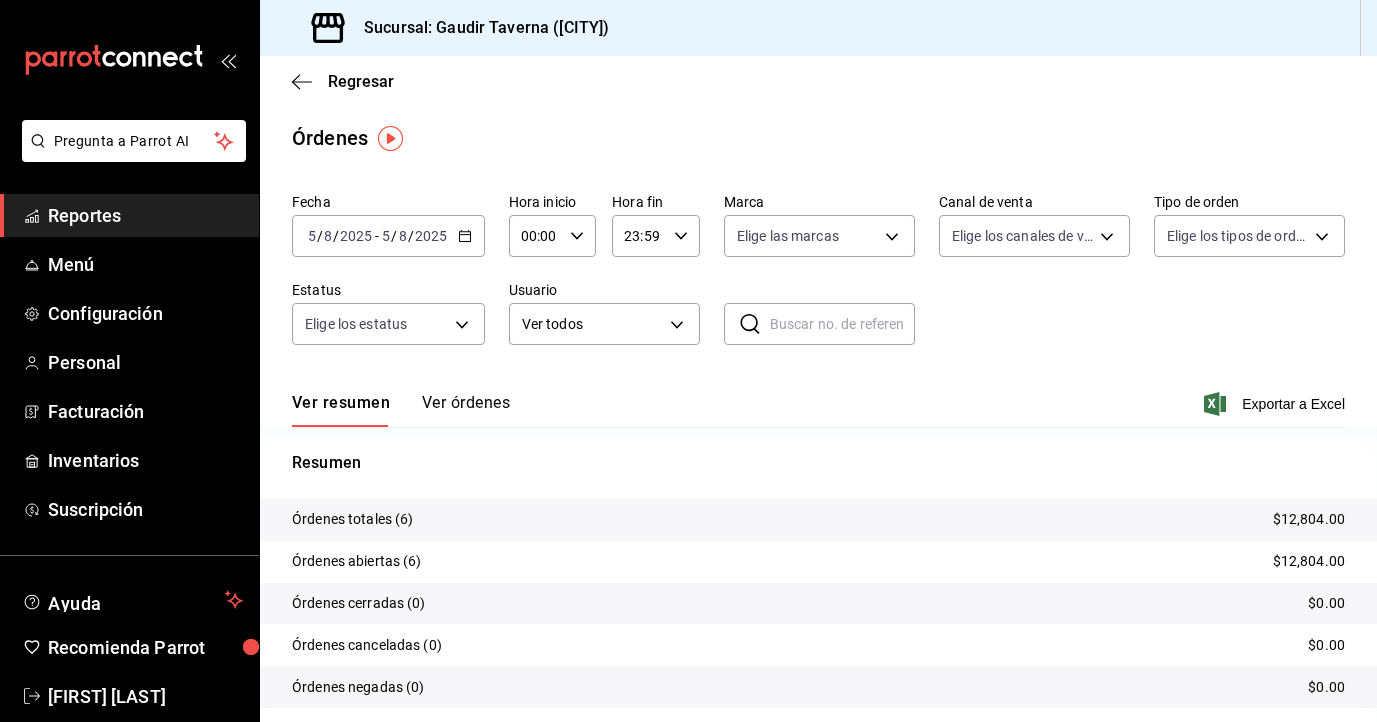 click 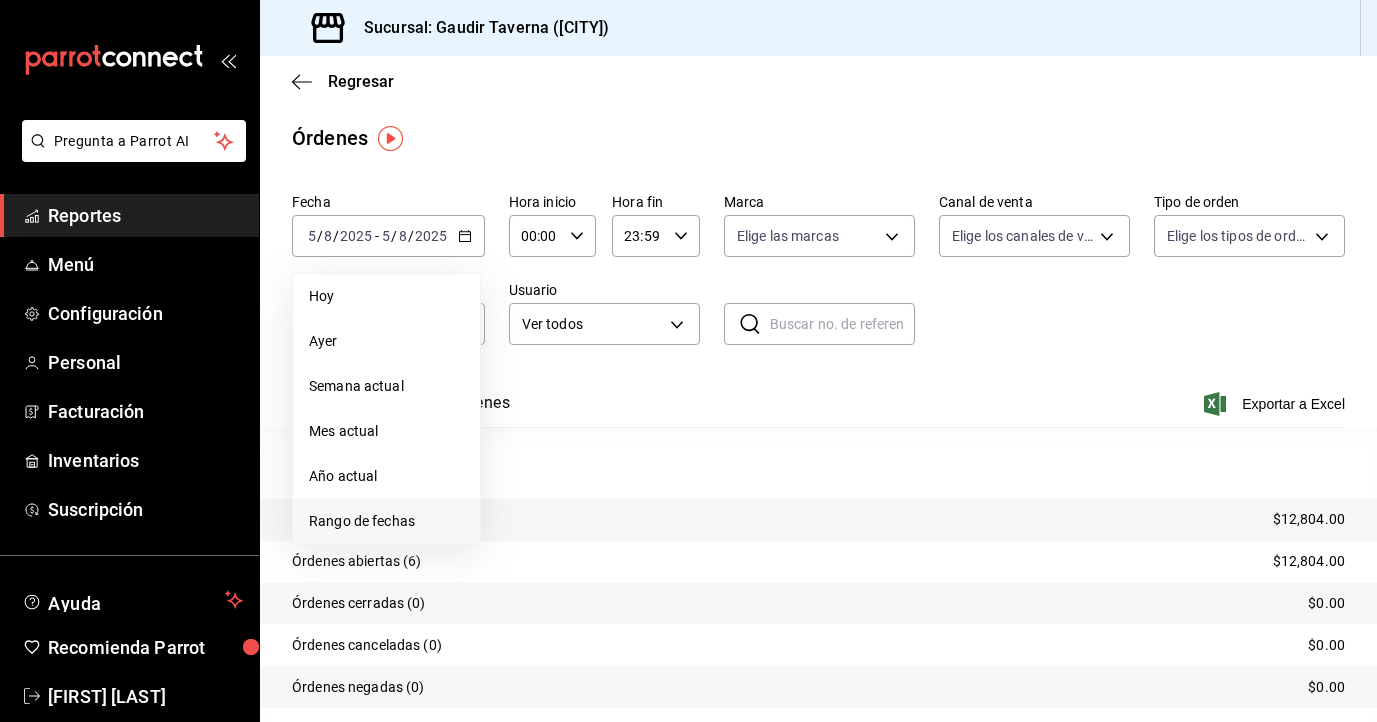 click on "Rango de fechas" at bounding box center (386, 521) 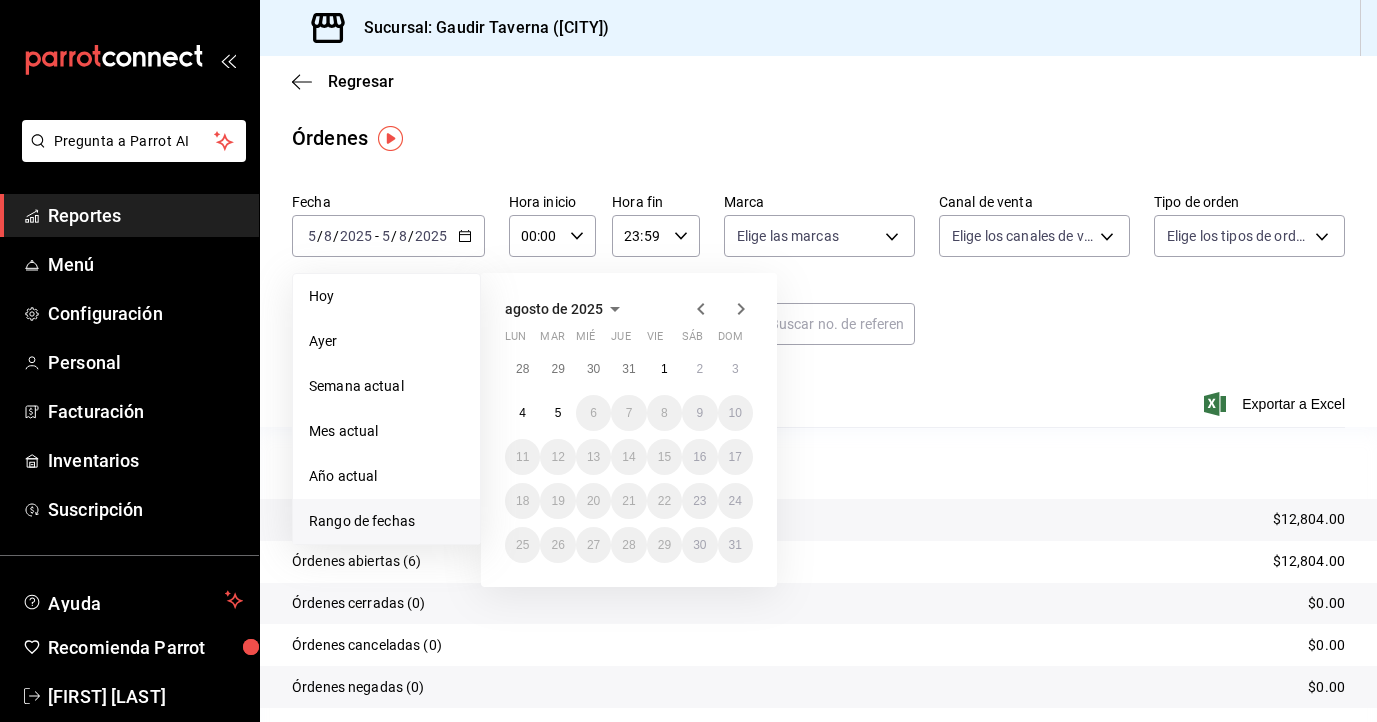 click 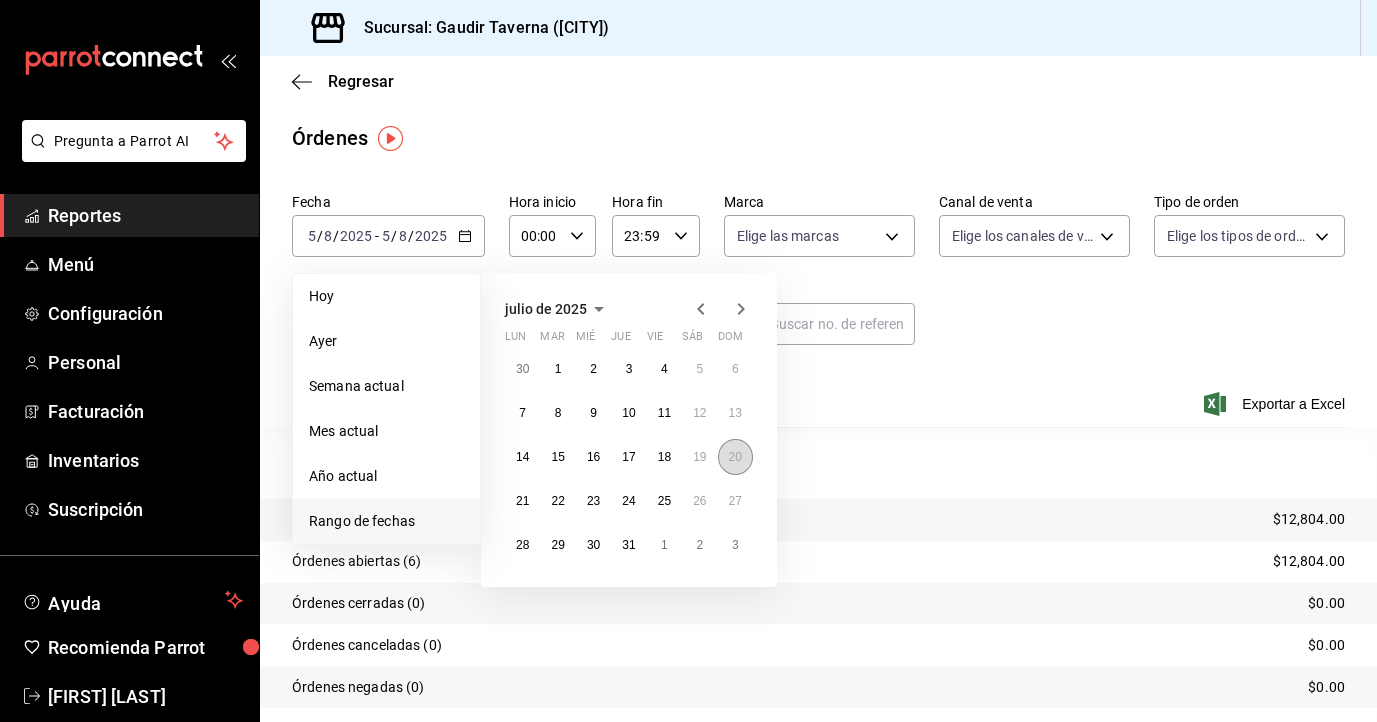 click on "20" at bounding box center [735, 457] 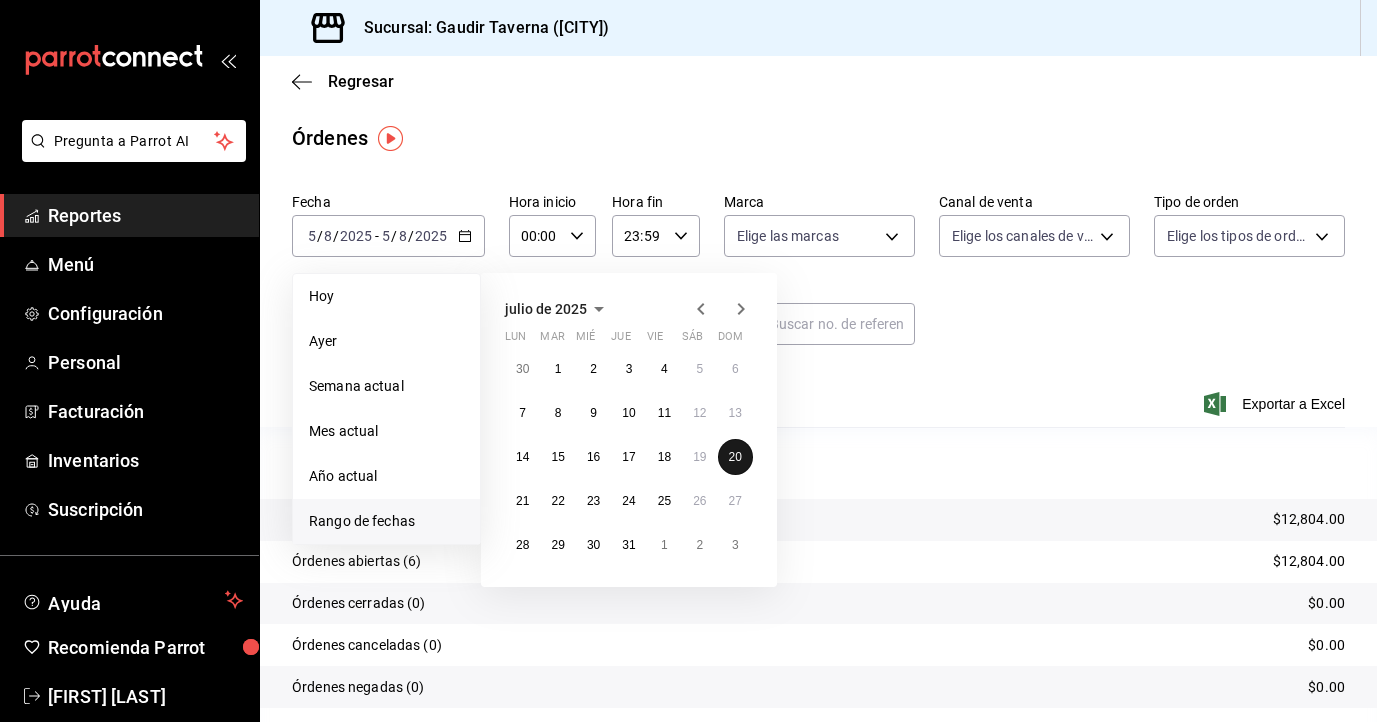 click on "20" at bounding box center [735, 457] 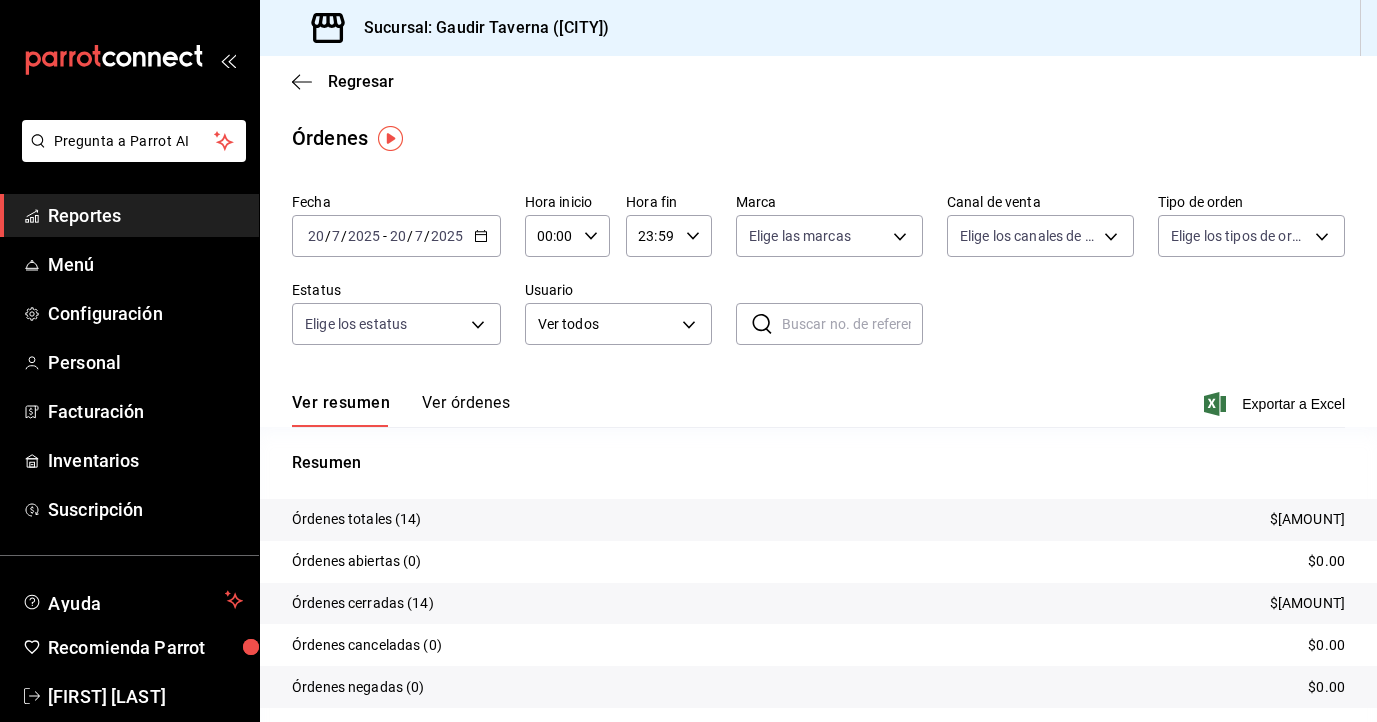 click on "Ver órdenes" at bounding box center [466, 410] 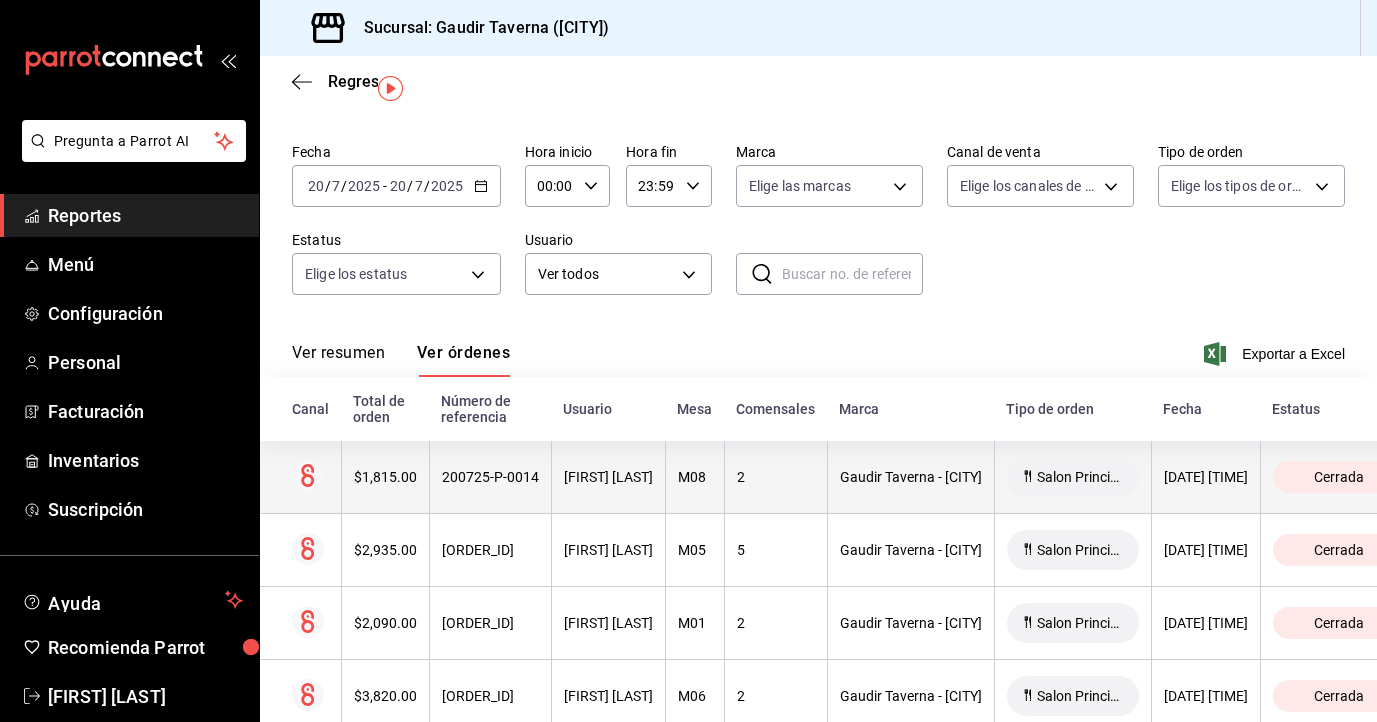 scroll, scrollTop: 56, scrollLeft: 0, axis: vertical 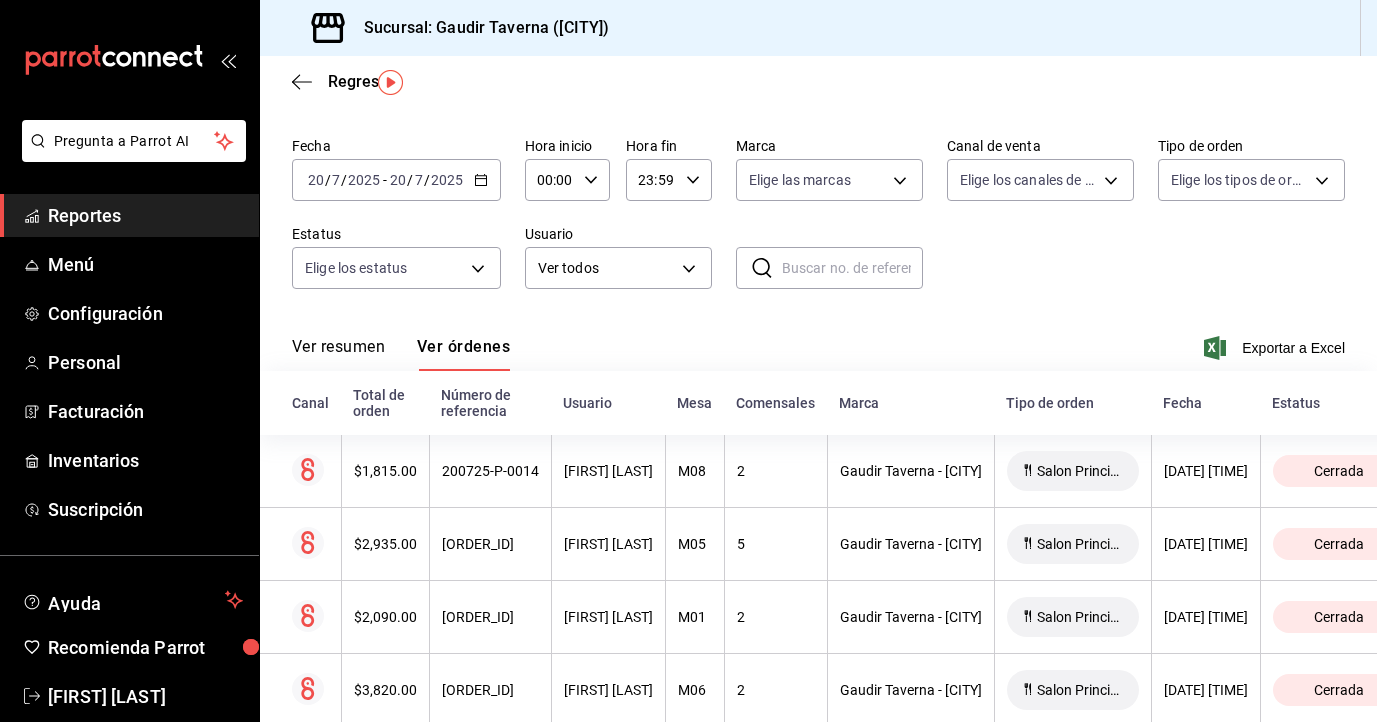 click 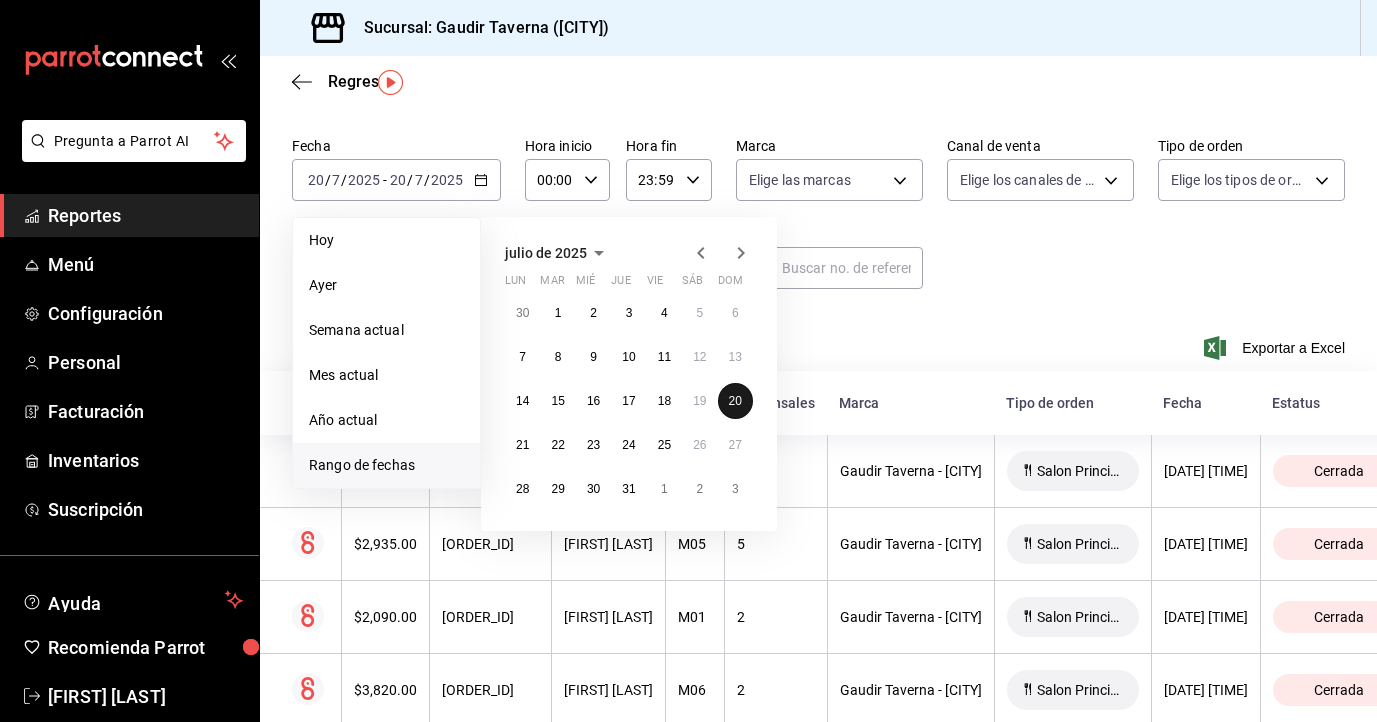 click on "20" at bounding box center (735, 401) 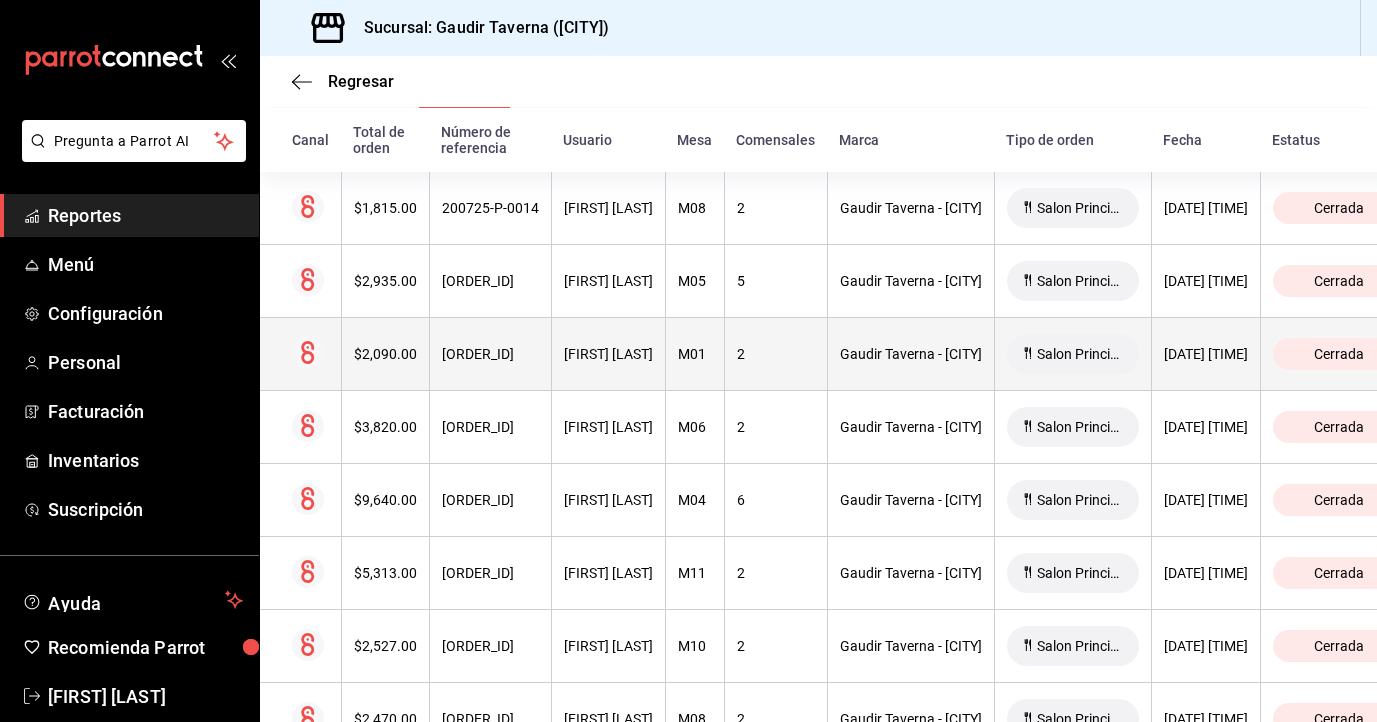 scroll, scrollTop: 314, scrollLeft: 0, axis: vertical 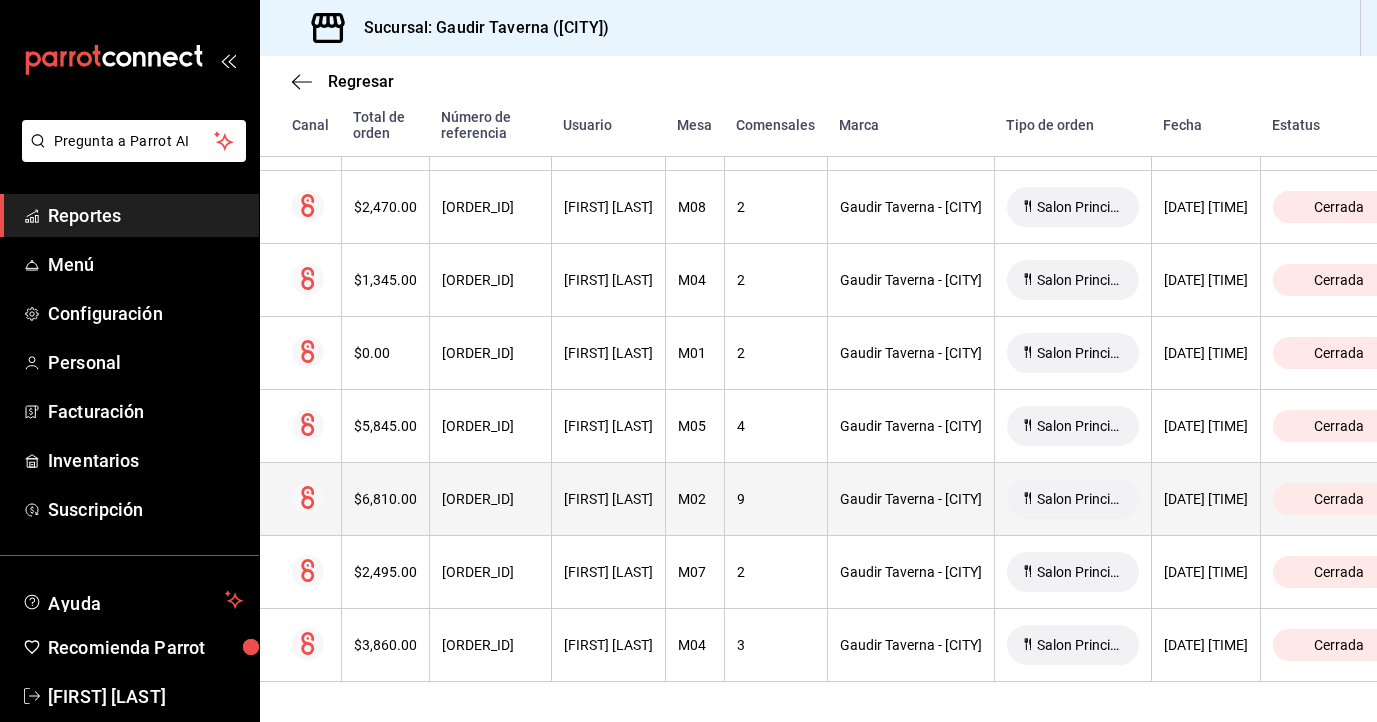 click on "$6,810.00" at bounding box center (385, 499) 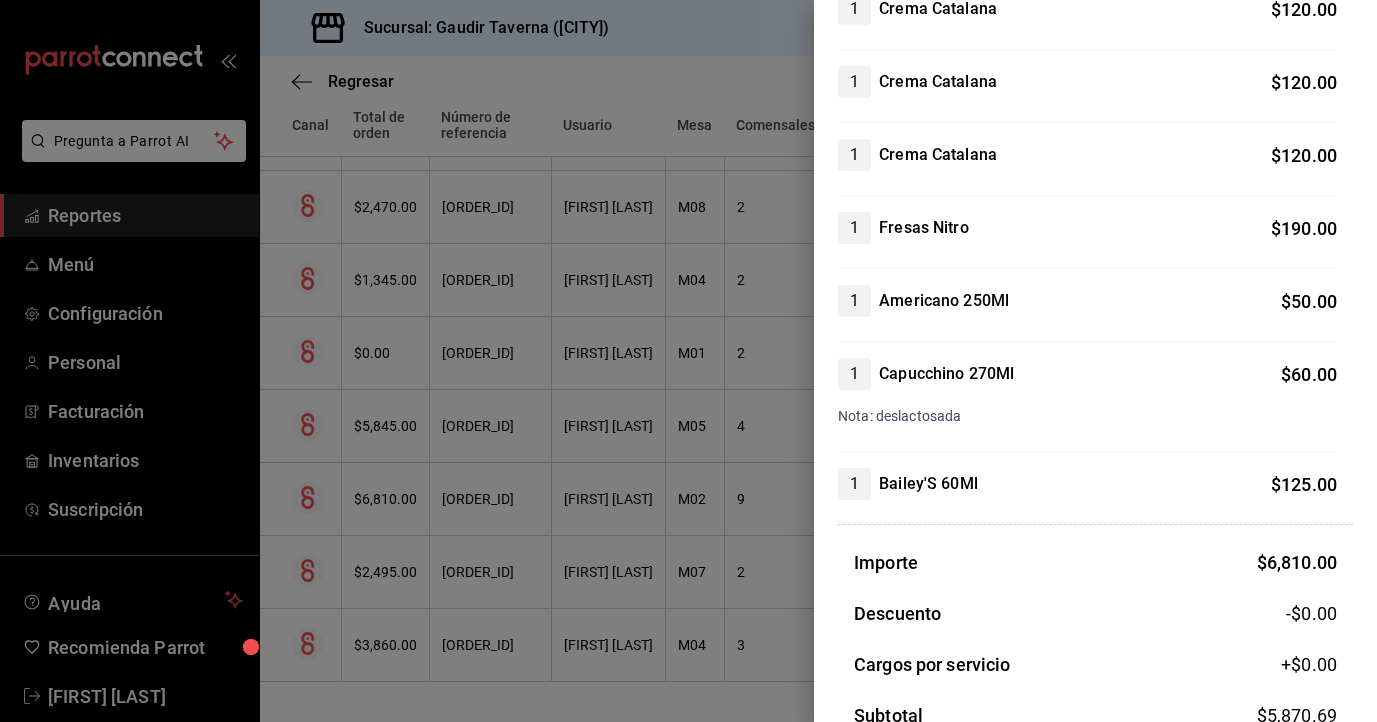 scroll, scrollTop: 2608, scrollLeft: 0, axis: vertical 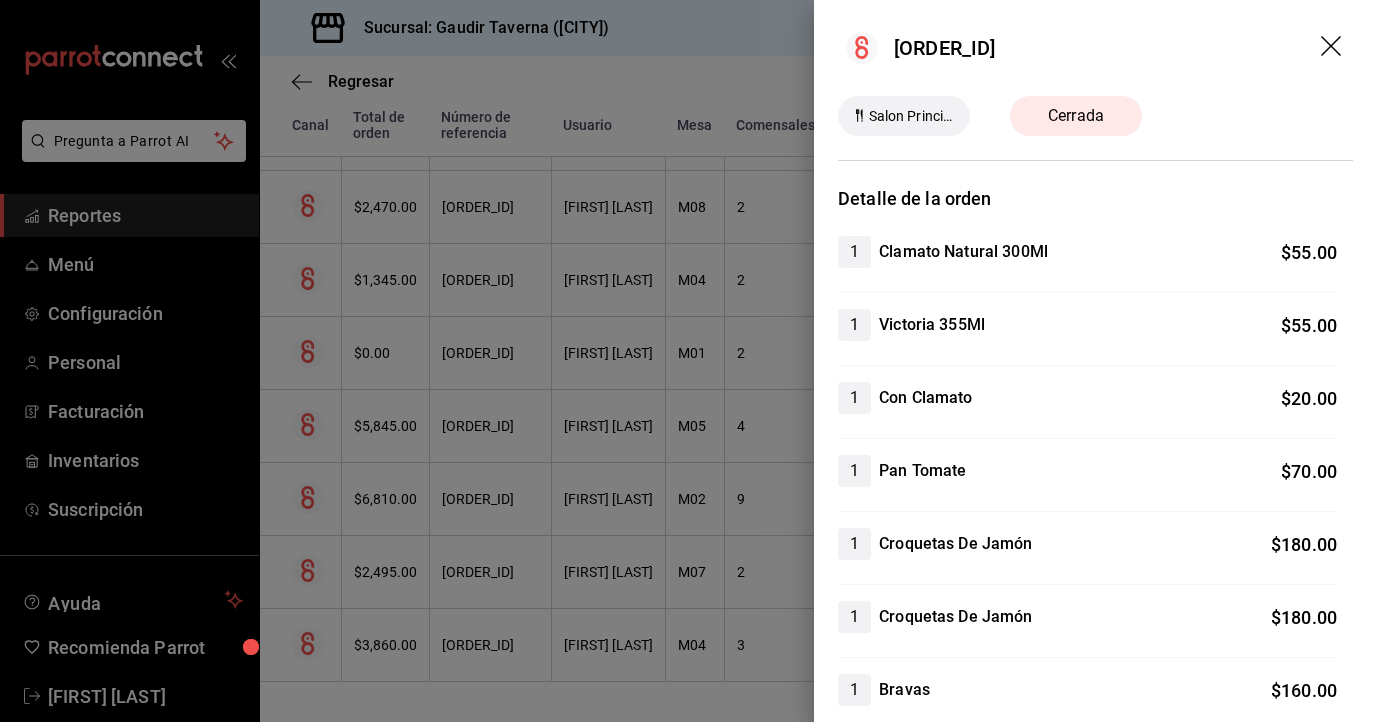 click 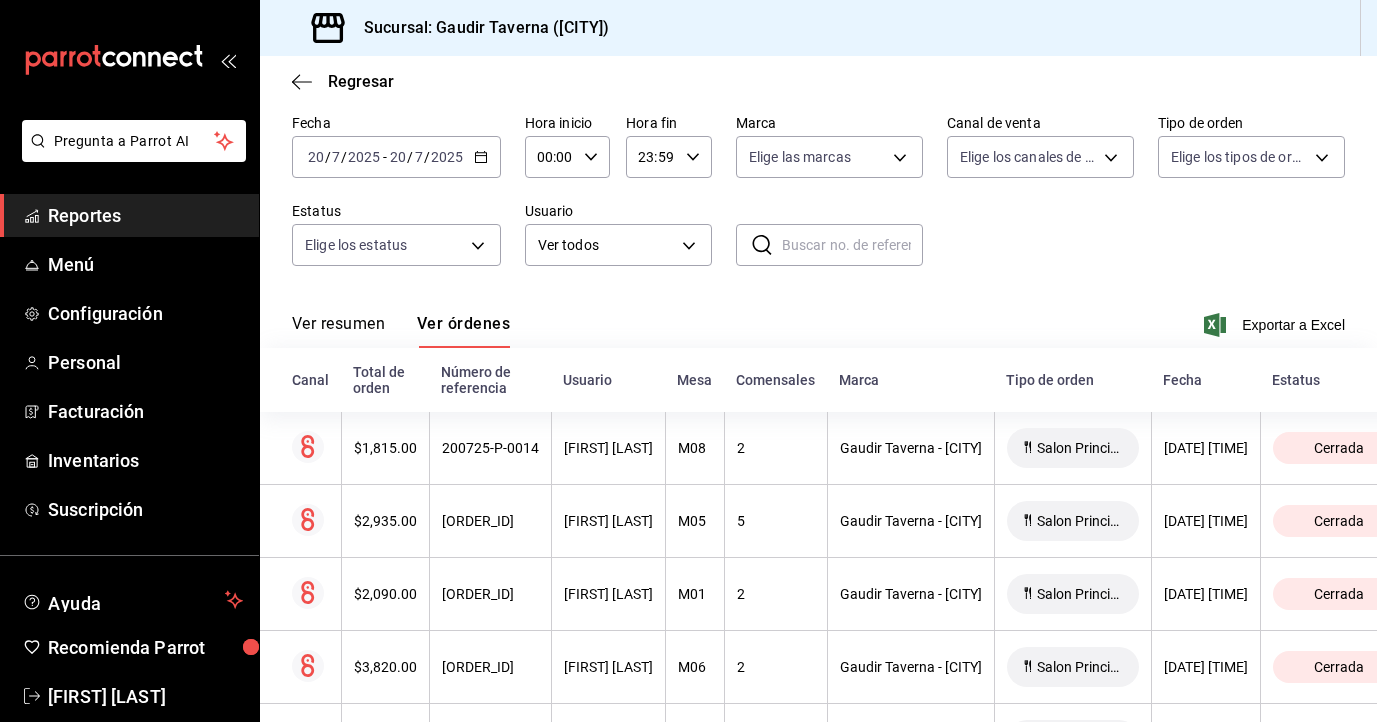 scroll, scrollTop: 0, scrollLeft: 0, axis: both 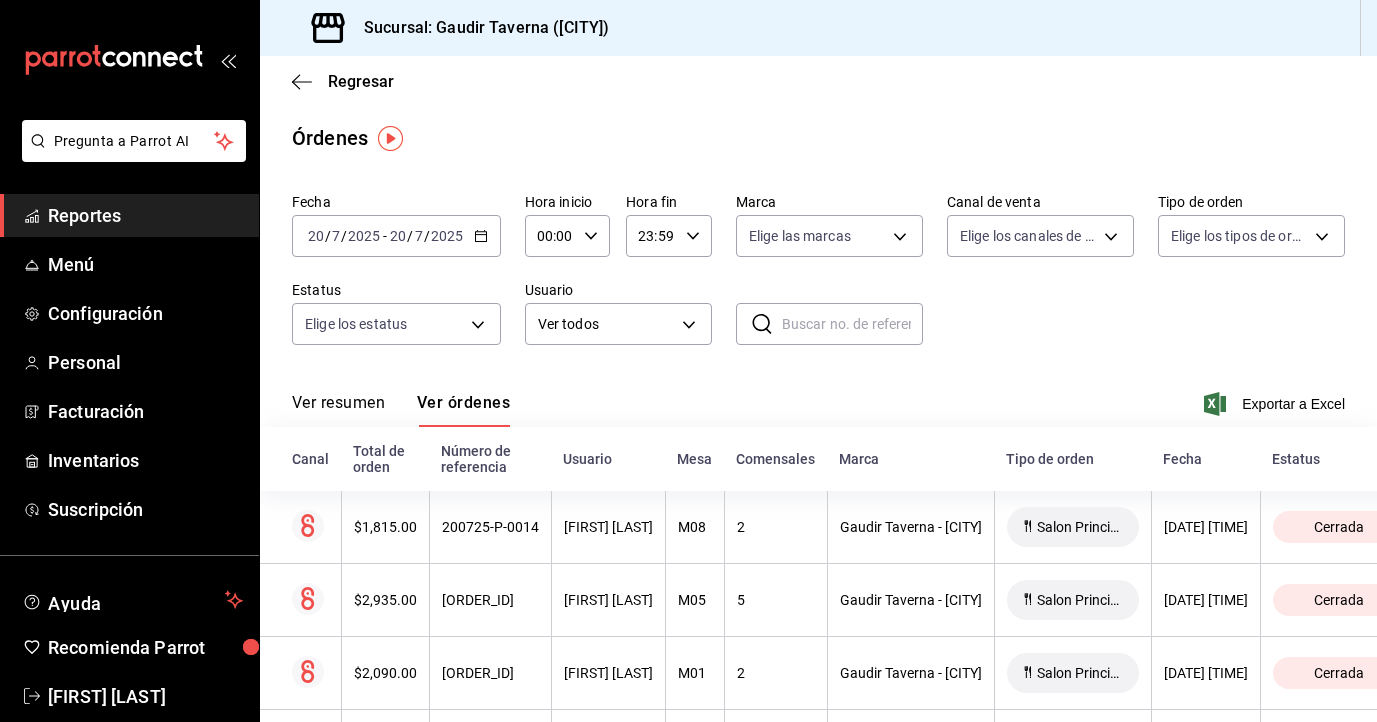 click on "[DATE] [DATE] - [DATE] [DATE]" at bounding box center (396, 236) 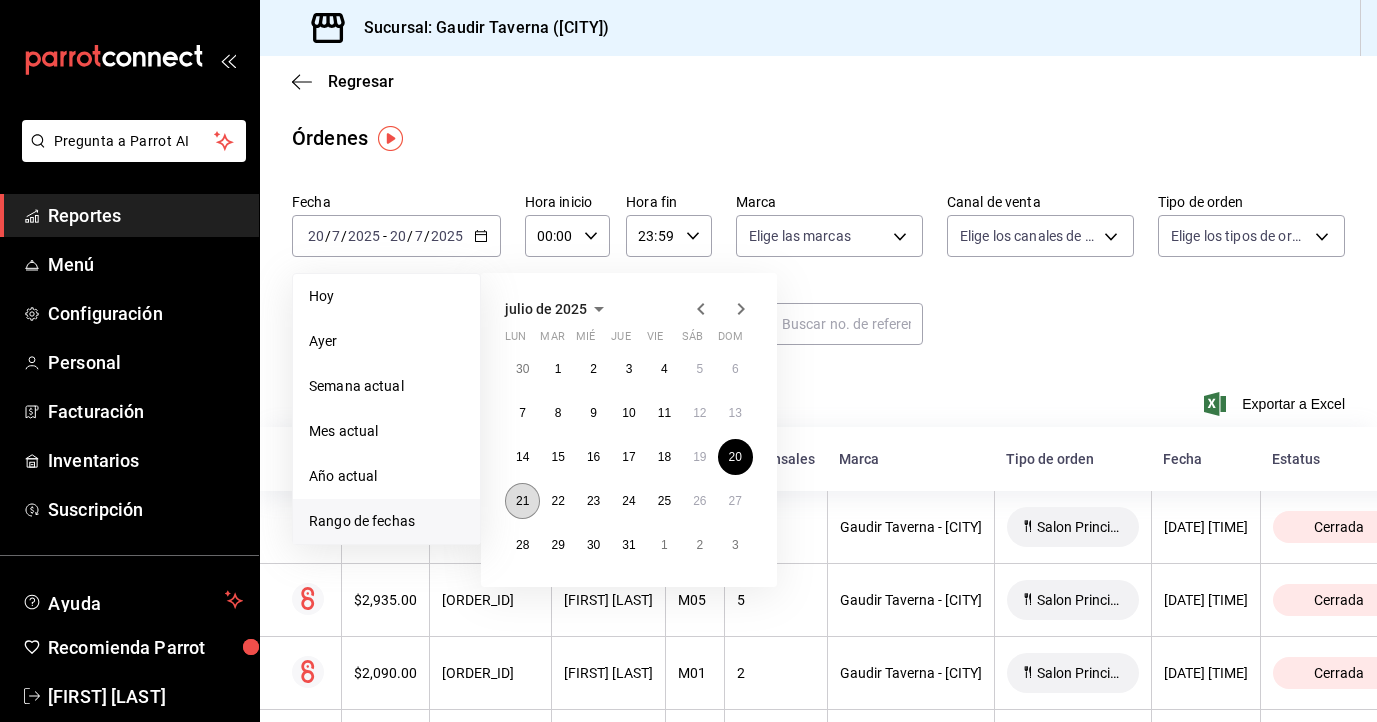 click on "21" at bounding box center (522, 501) 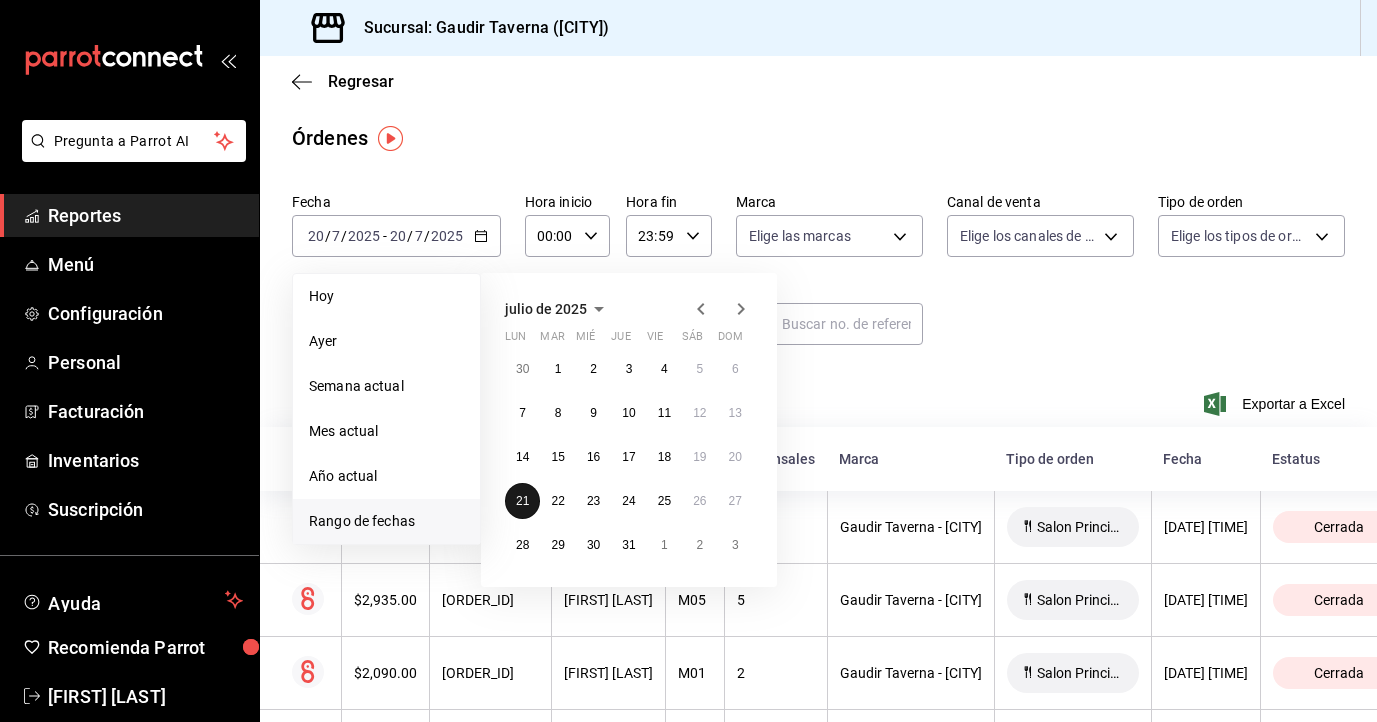 click on "21" at bounding box center [522, 501] 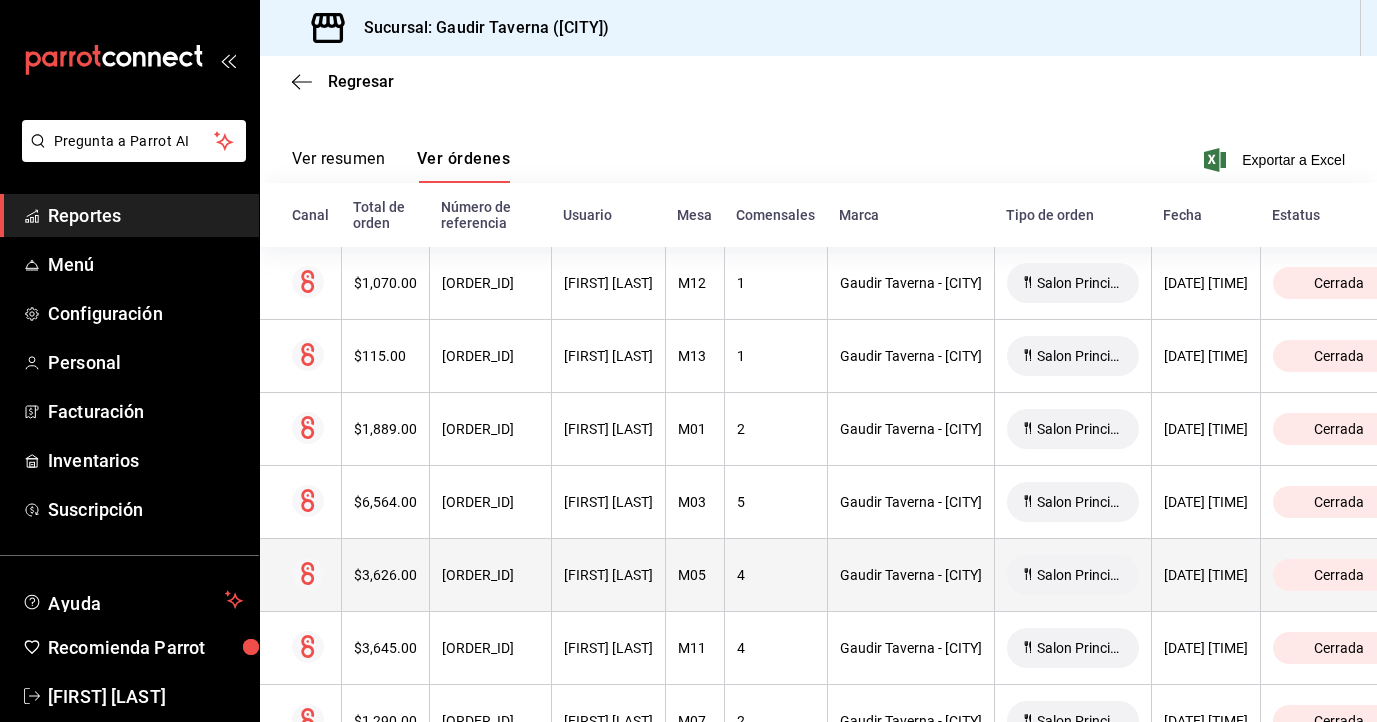 scroll, scrollTop: 431, scrollLeft: 0, axis: vertical 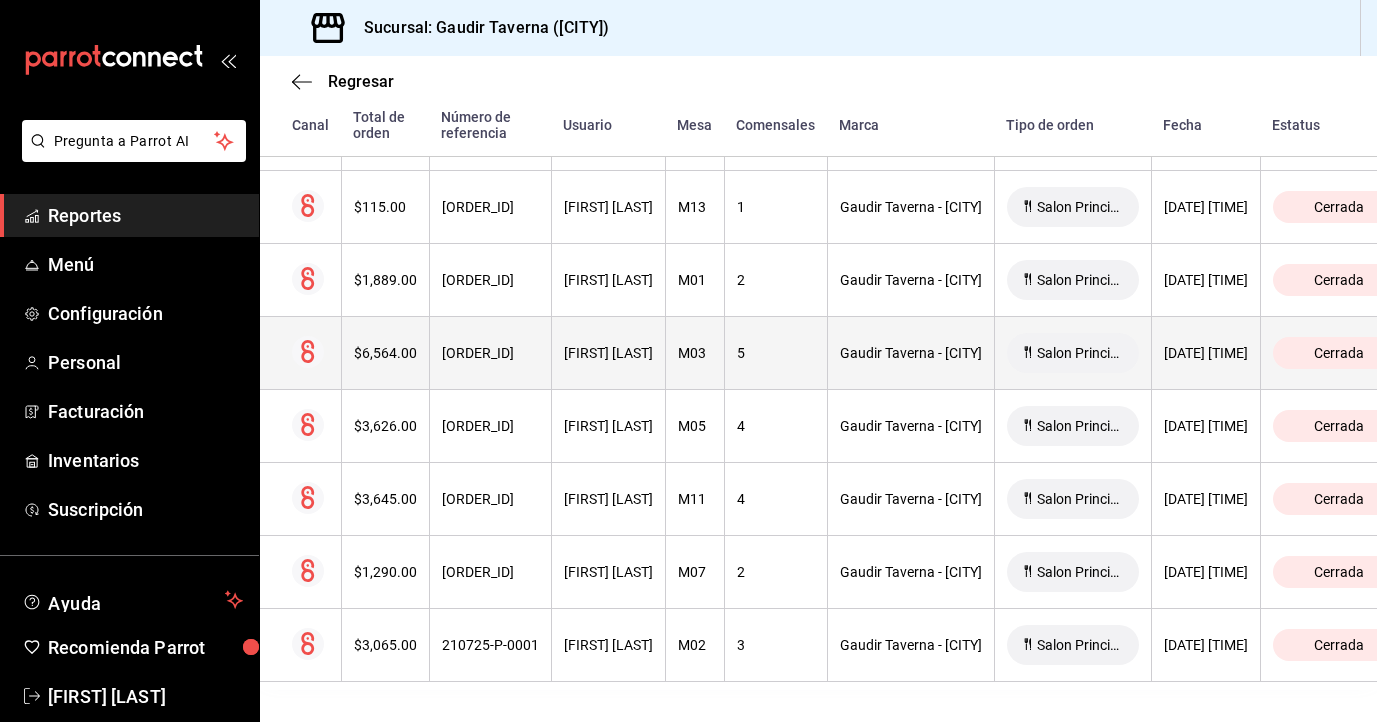 click on "$6,564.00" at bounding box center (385, 353) 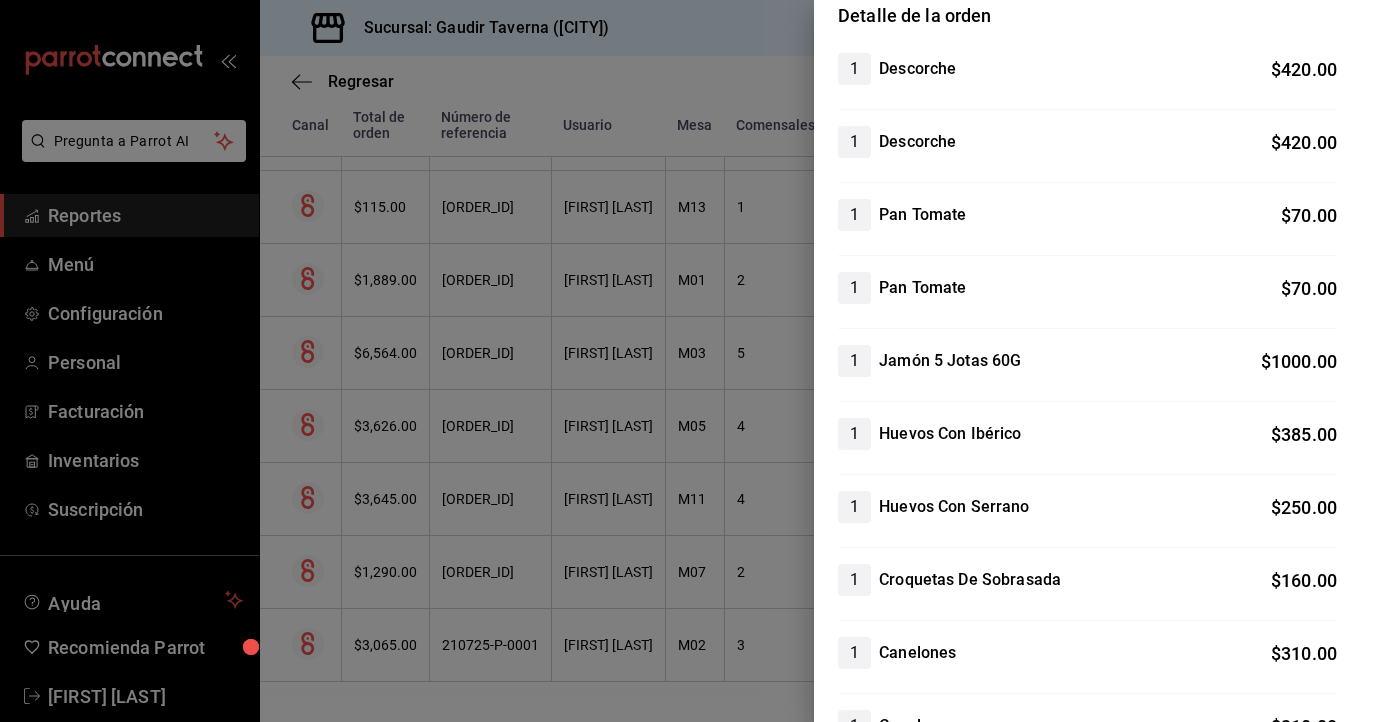 scroll, scrollTop: 0, scrollLeft: 0, axis: both 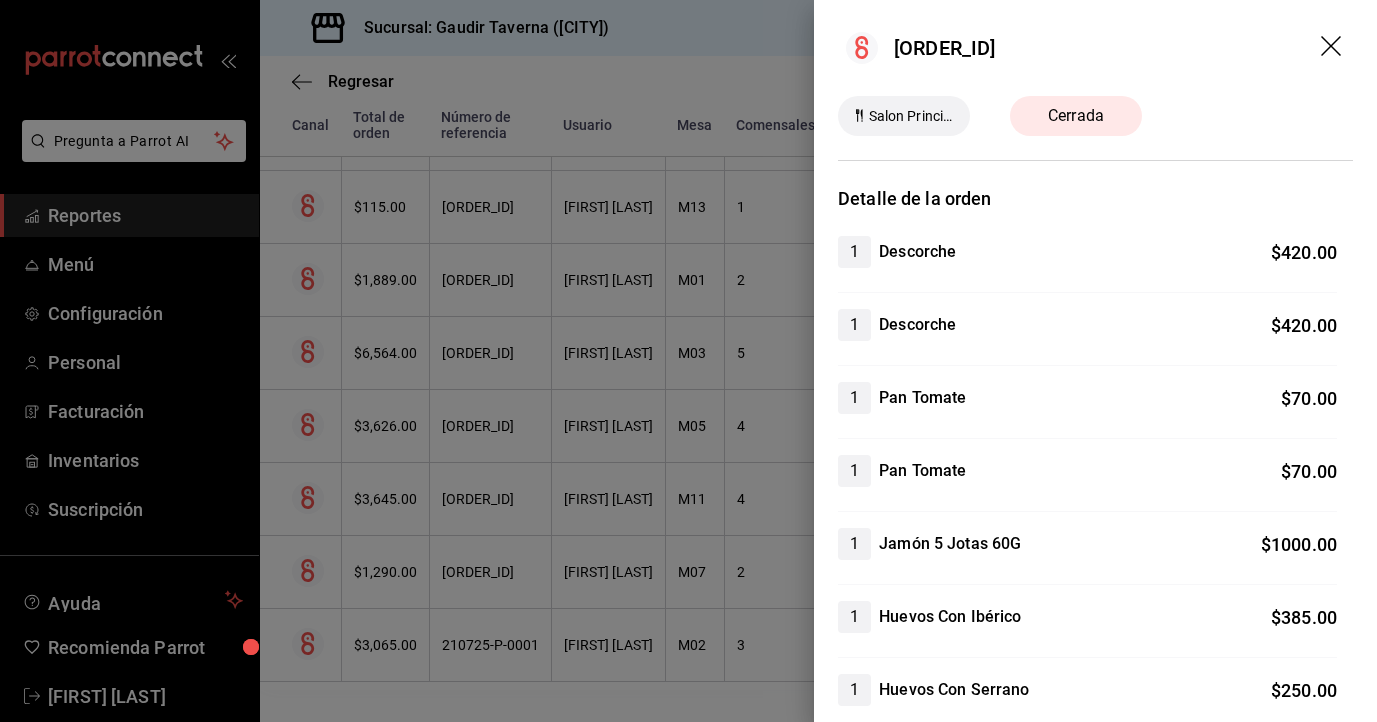 click 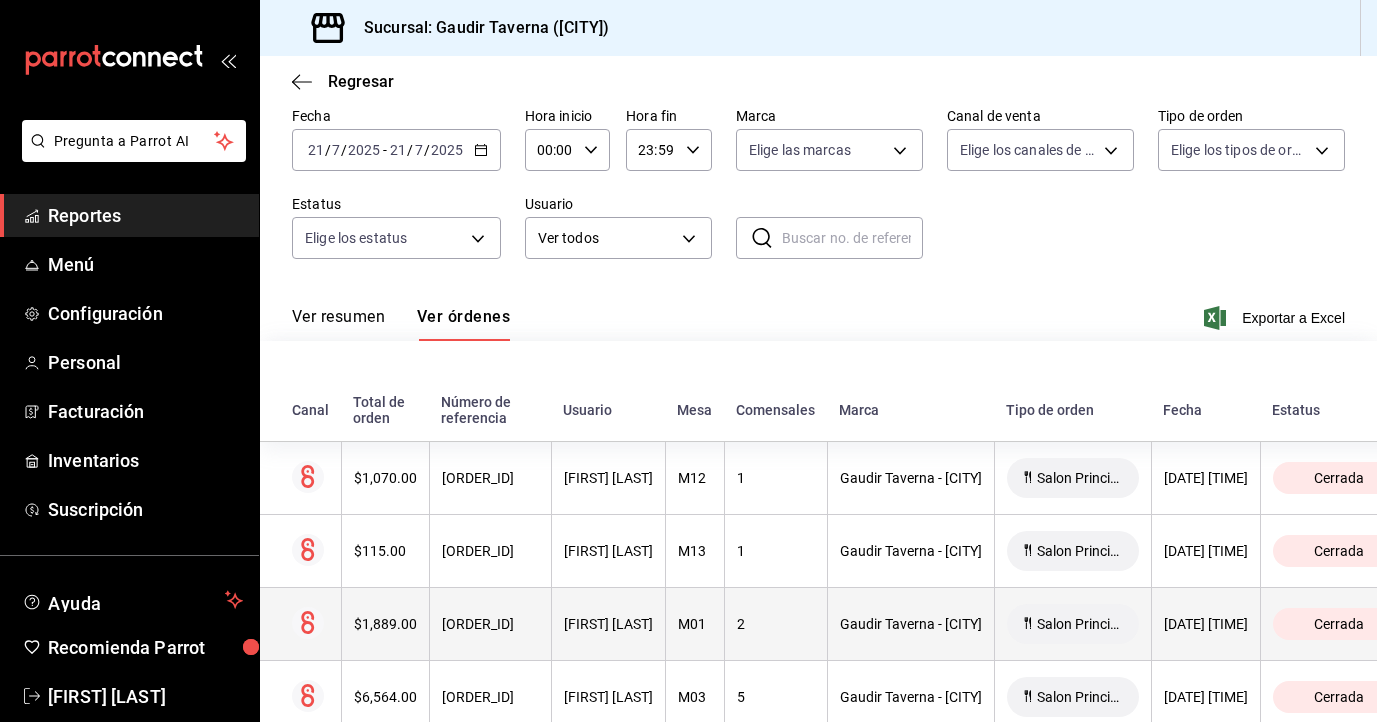 scroll, scrollTop: 0, scrollLeft: 0, axis: both 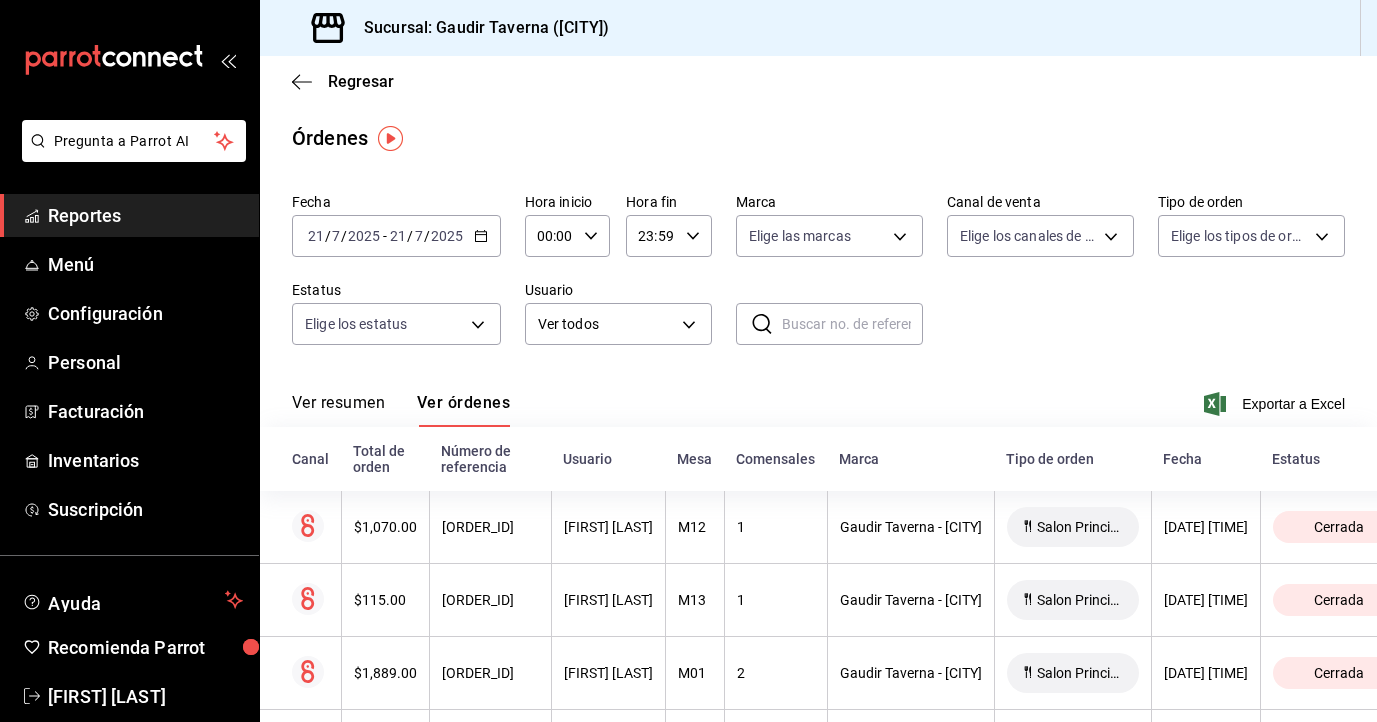 click on "2025-07-21 21 / 7 / 2025 - 2025-07-21 21 / 7 / 2025" at bounding box center (396, 236) 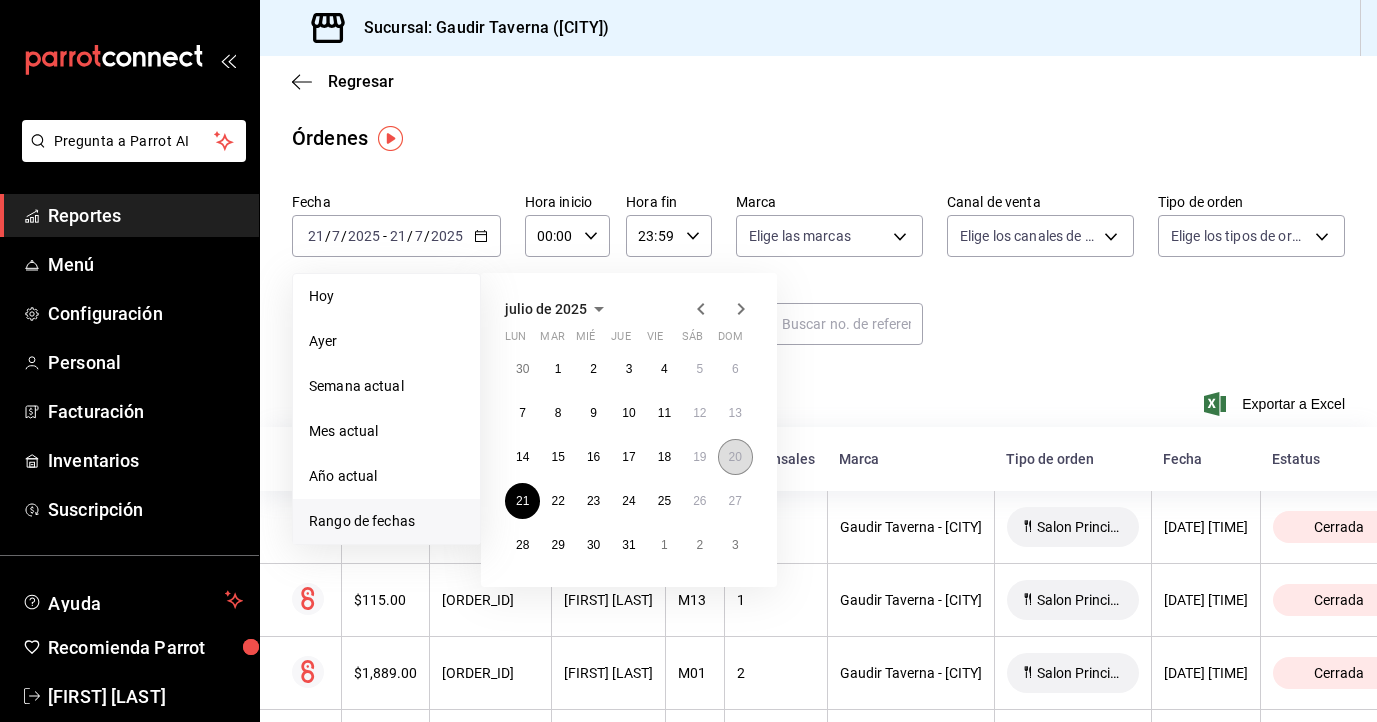 click on "20" at bounding box center (735, 457) 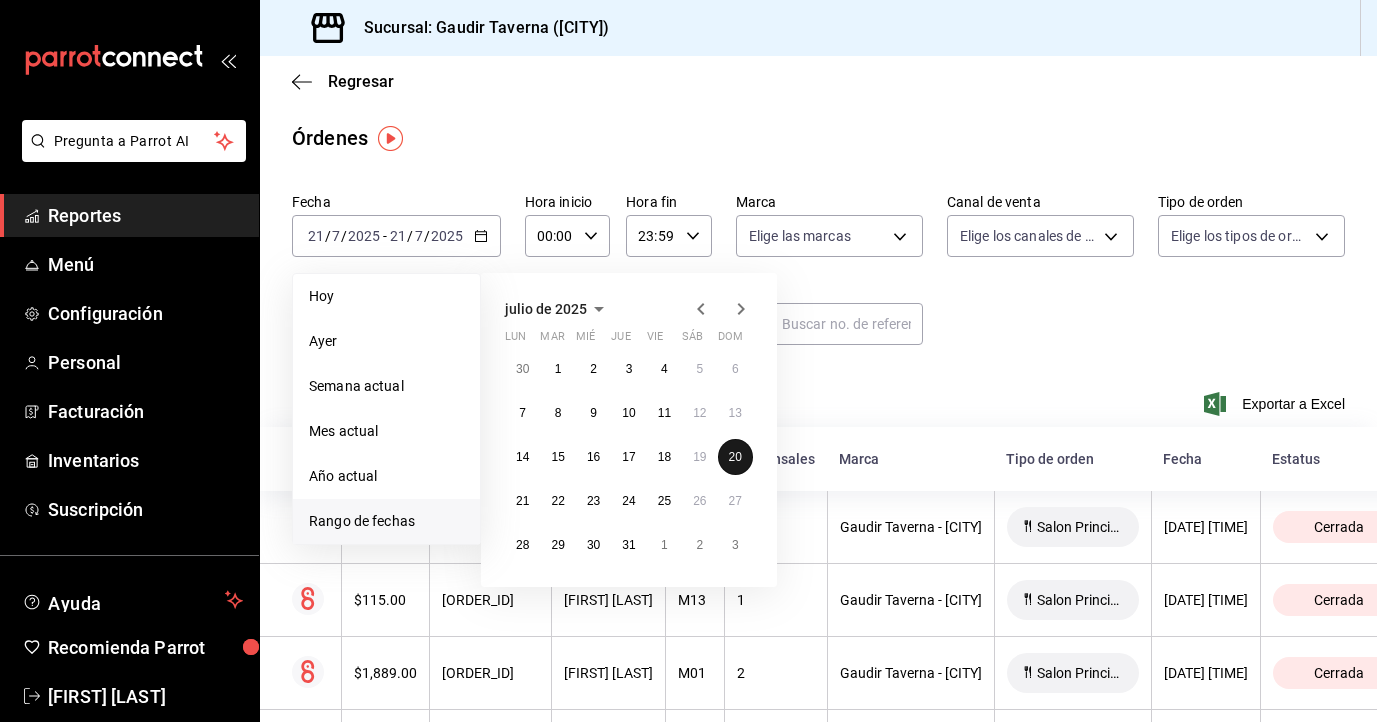 click on "20" at bounding box center [735, 457] 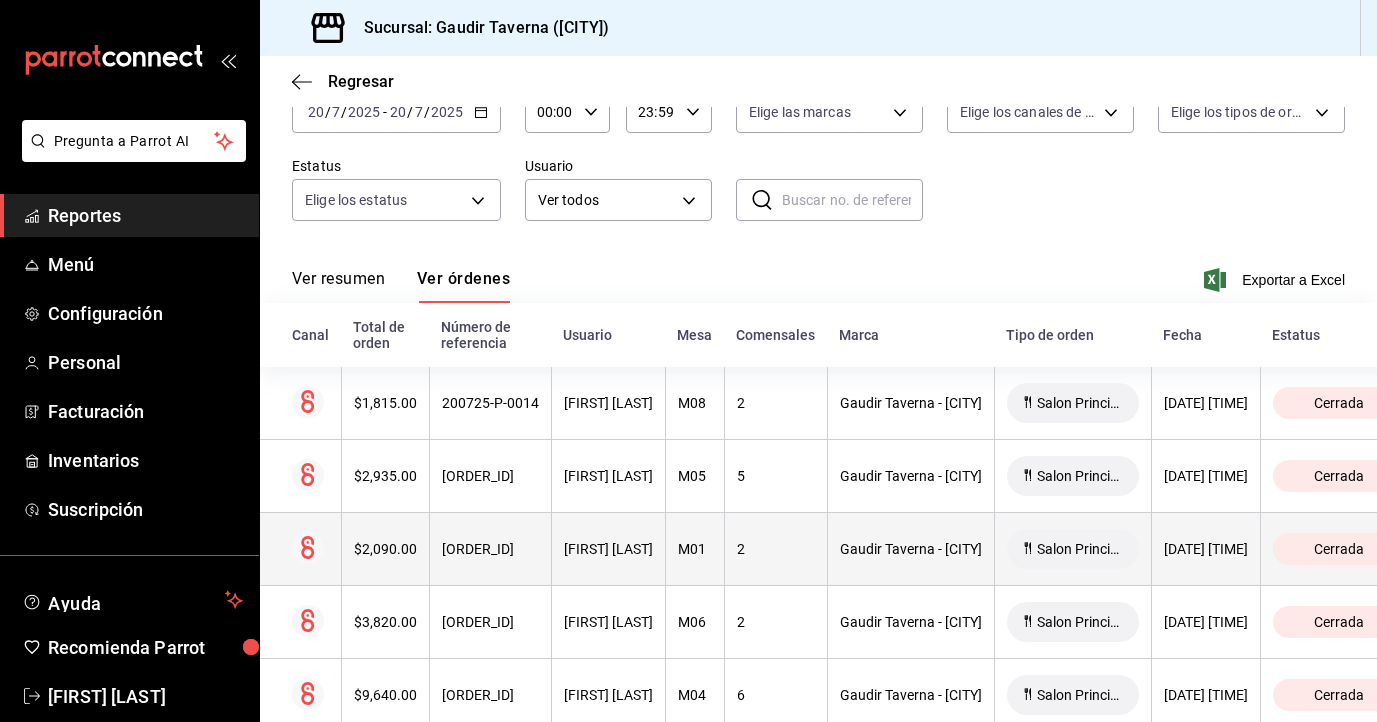 scroll, scrollTop: 121, scrollLeft: 0, axis: vertical 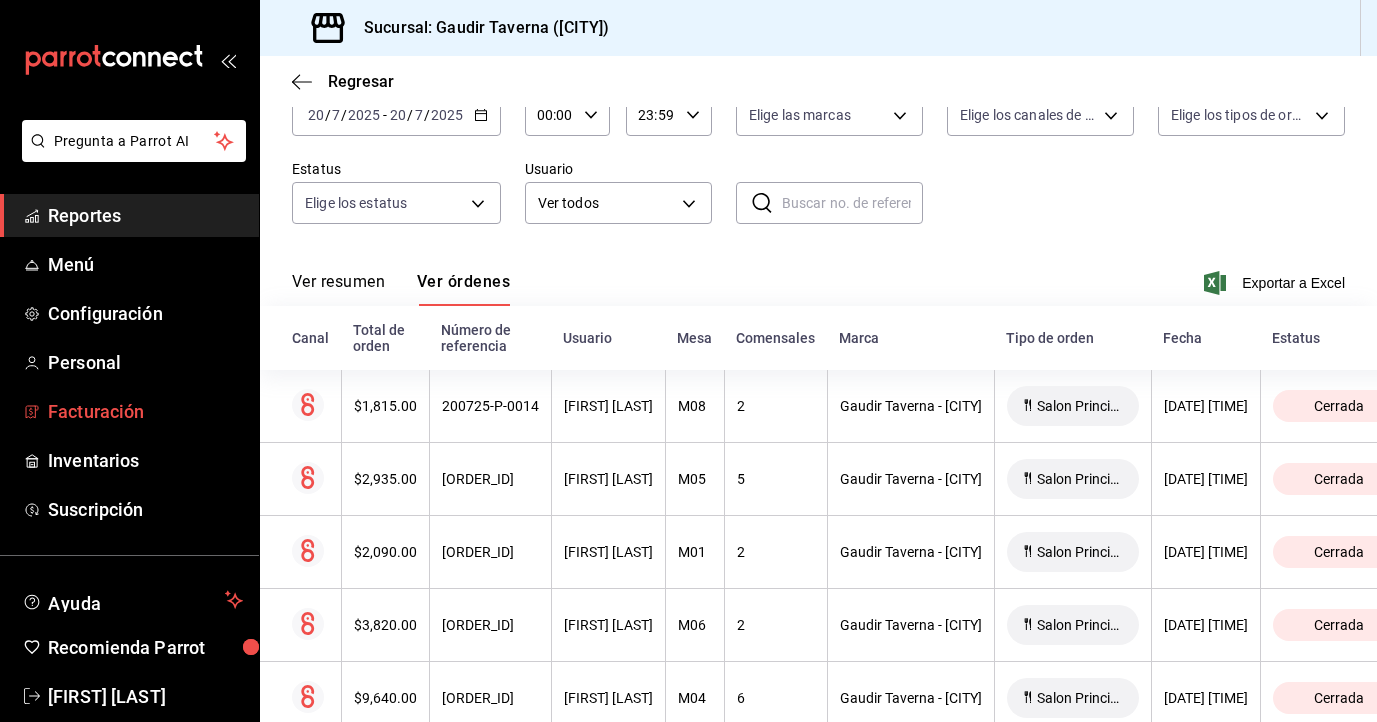 click on "Facturación" at bounding box center [145, 411] 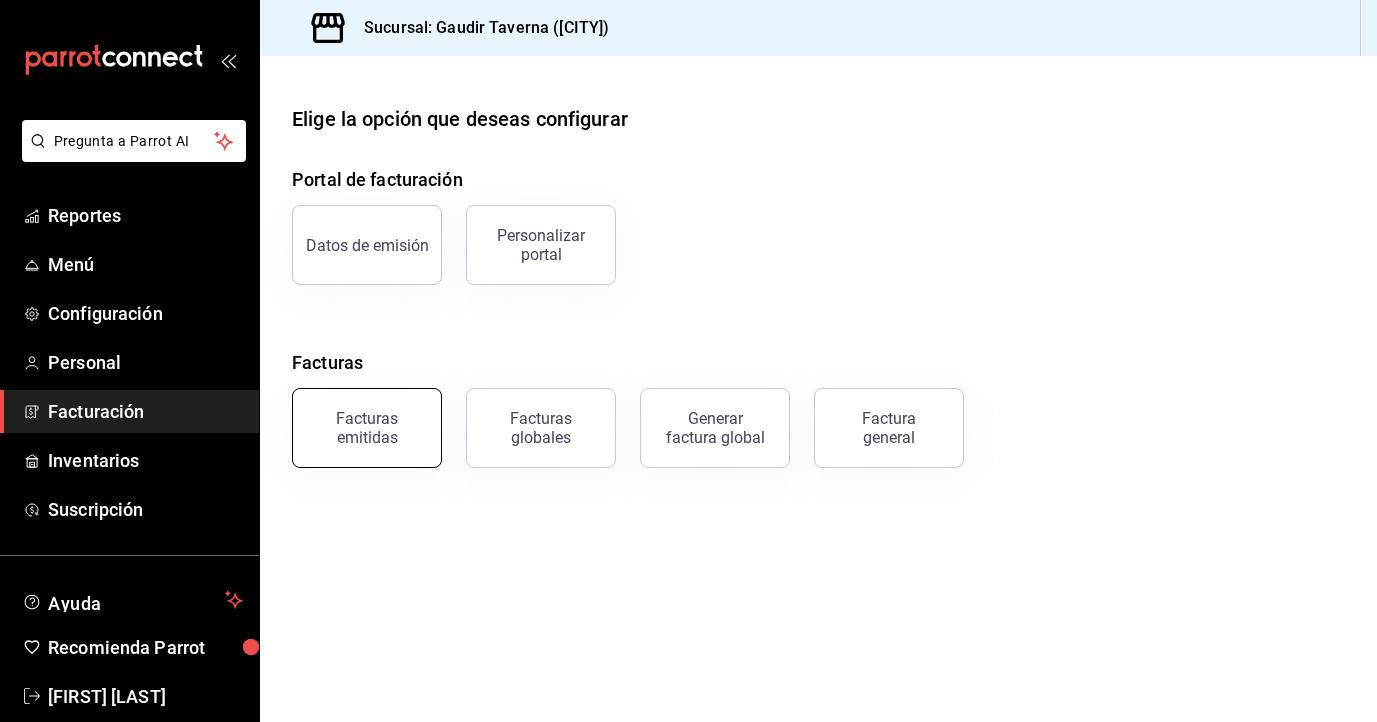 click on "Facturas emitidas" at bounding box center [367, 428] 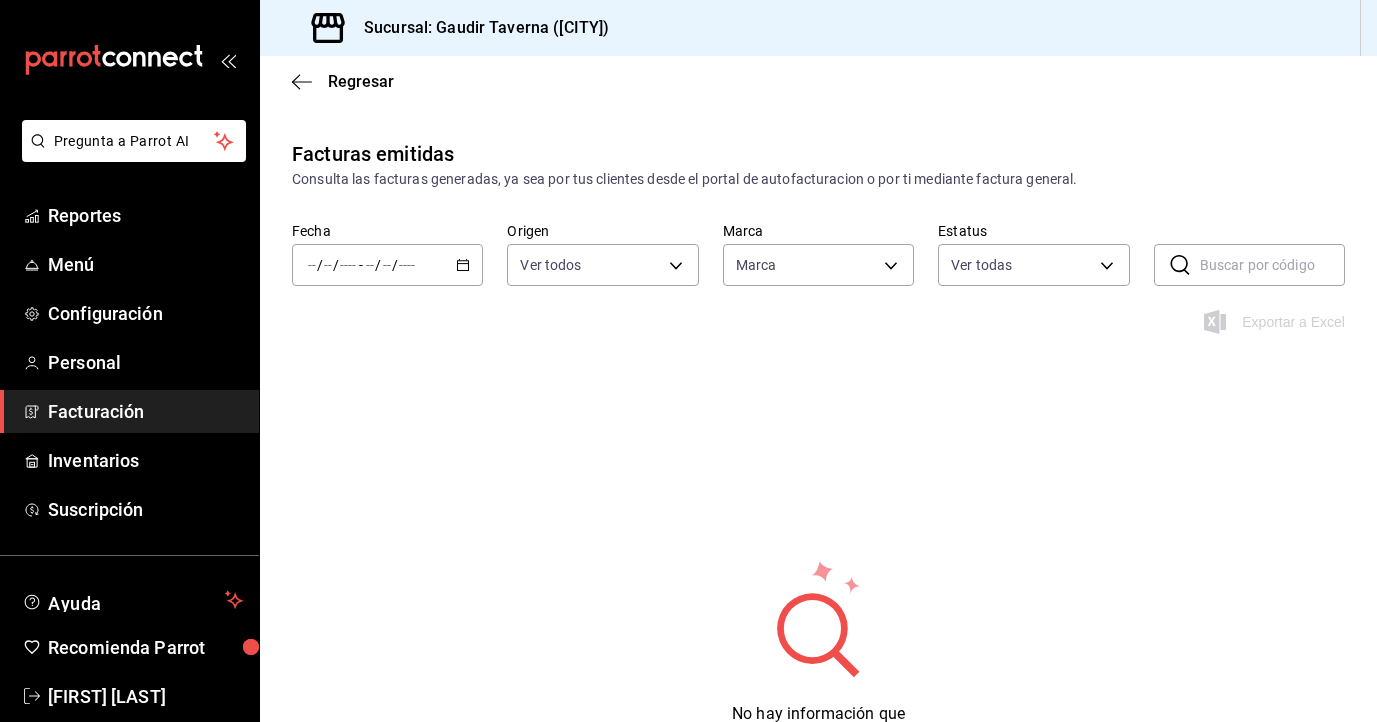 type on "1e06db1b-005a-4cce-8504-6623acf63a2d" 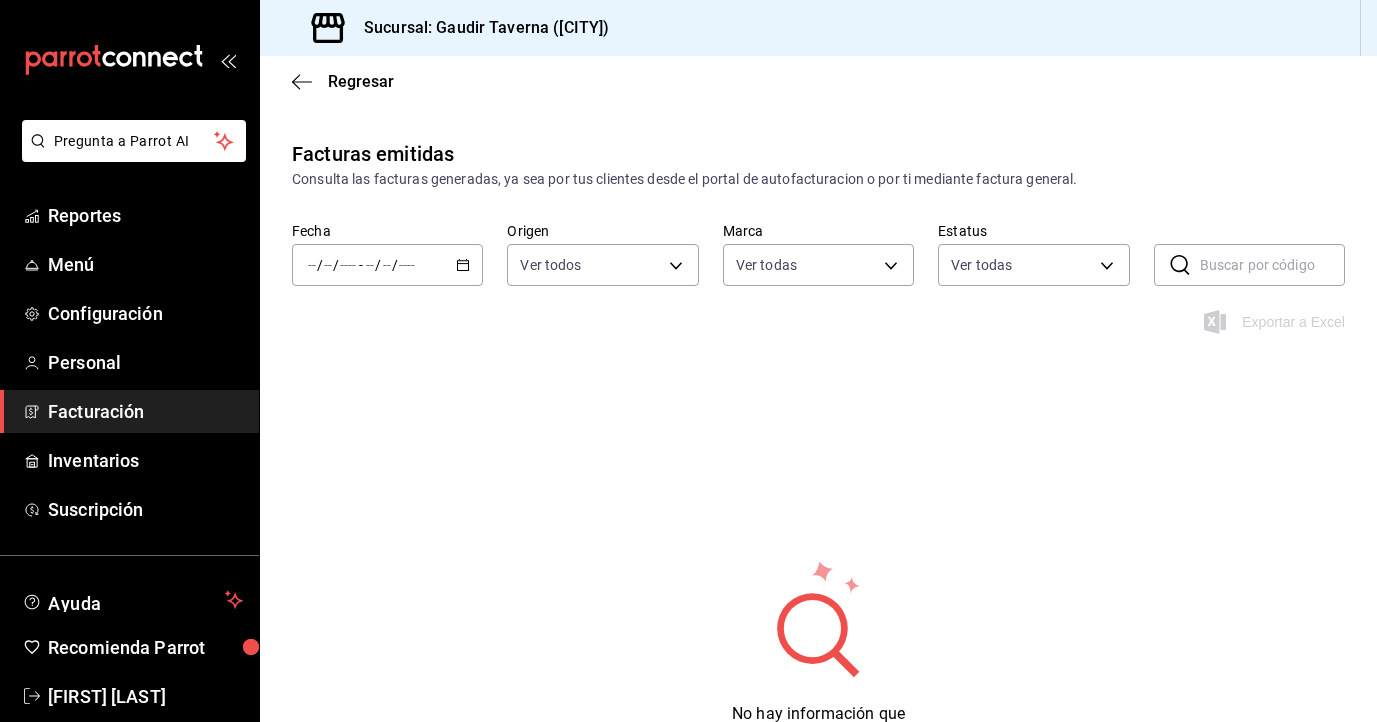 click 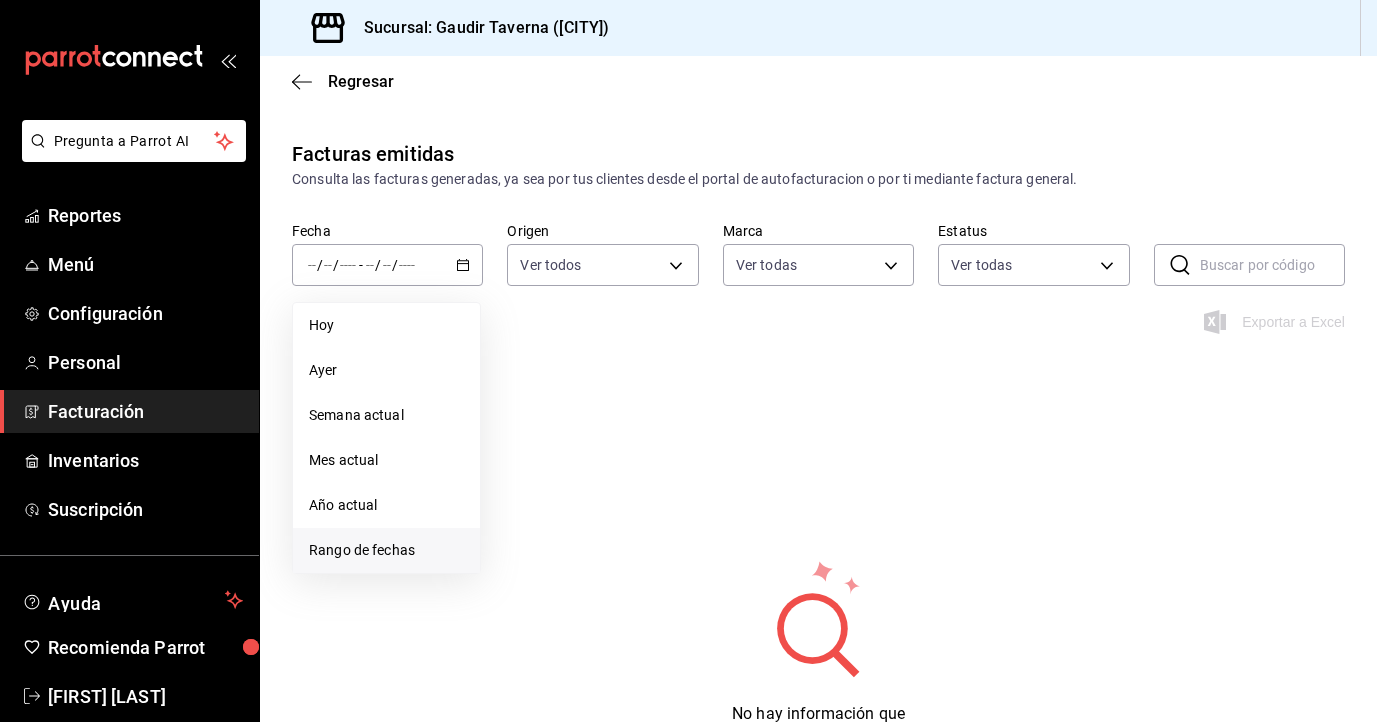 click on "Rango de fechas" at bounding box center (386, 550) 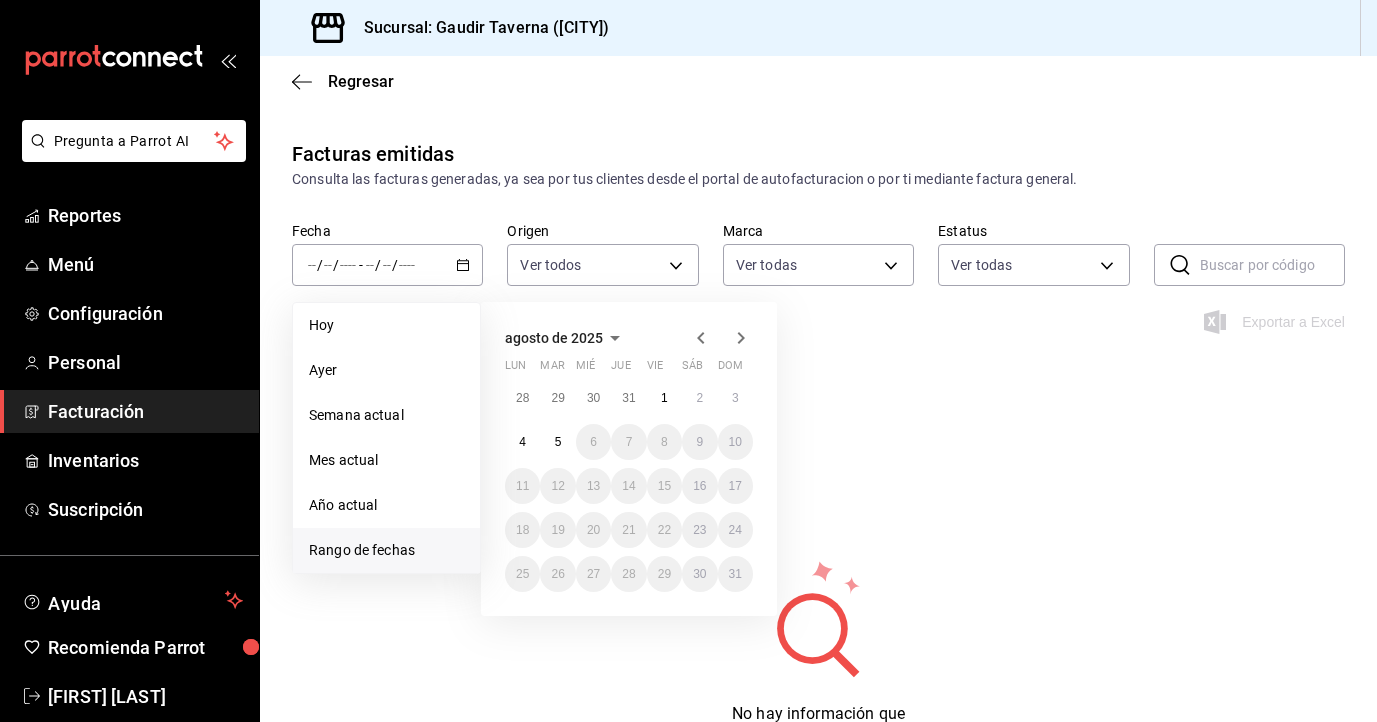 click 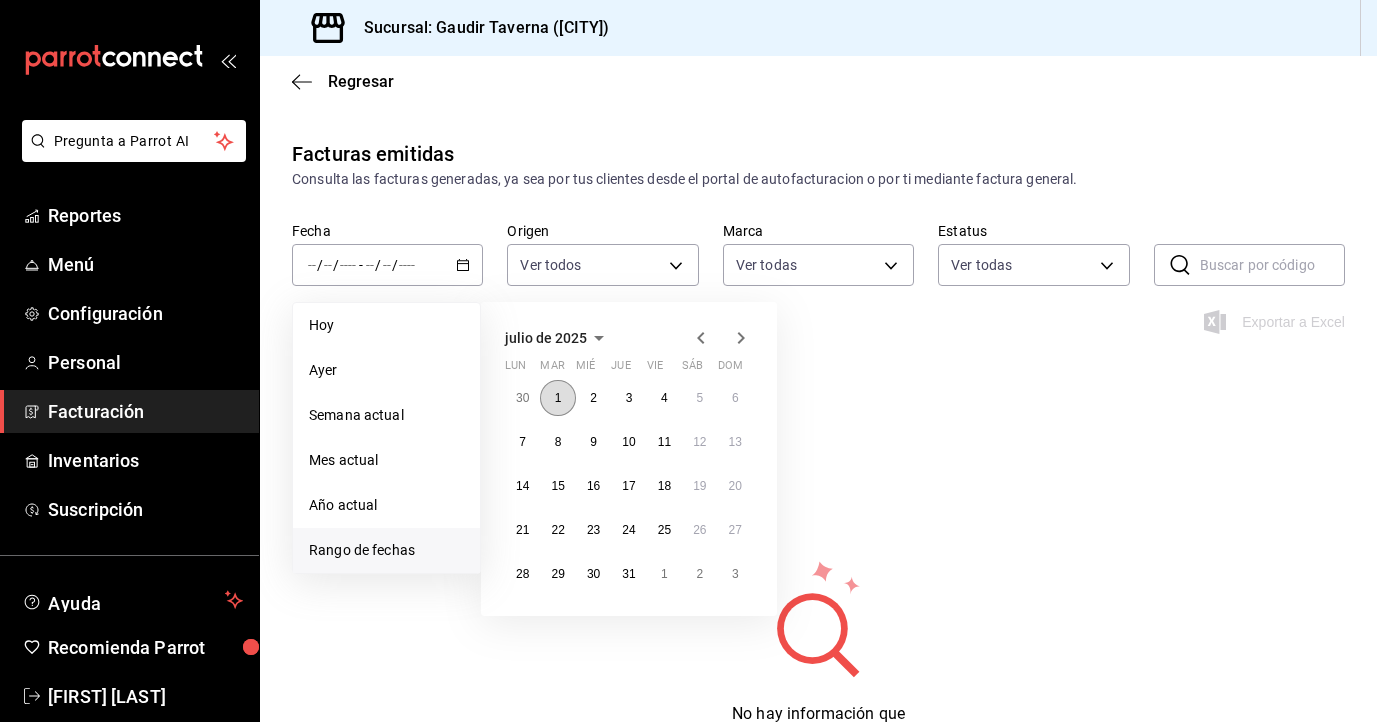 click on "1" at bounding box center [557, 398] 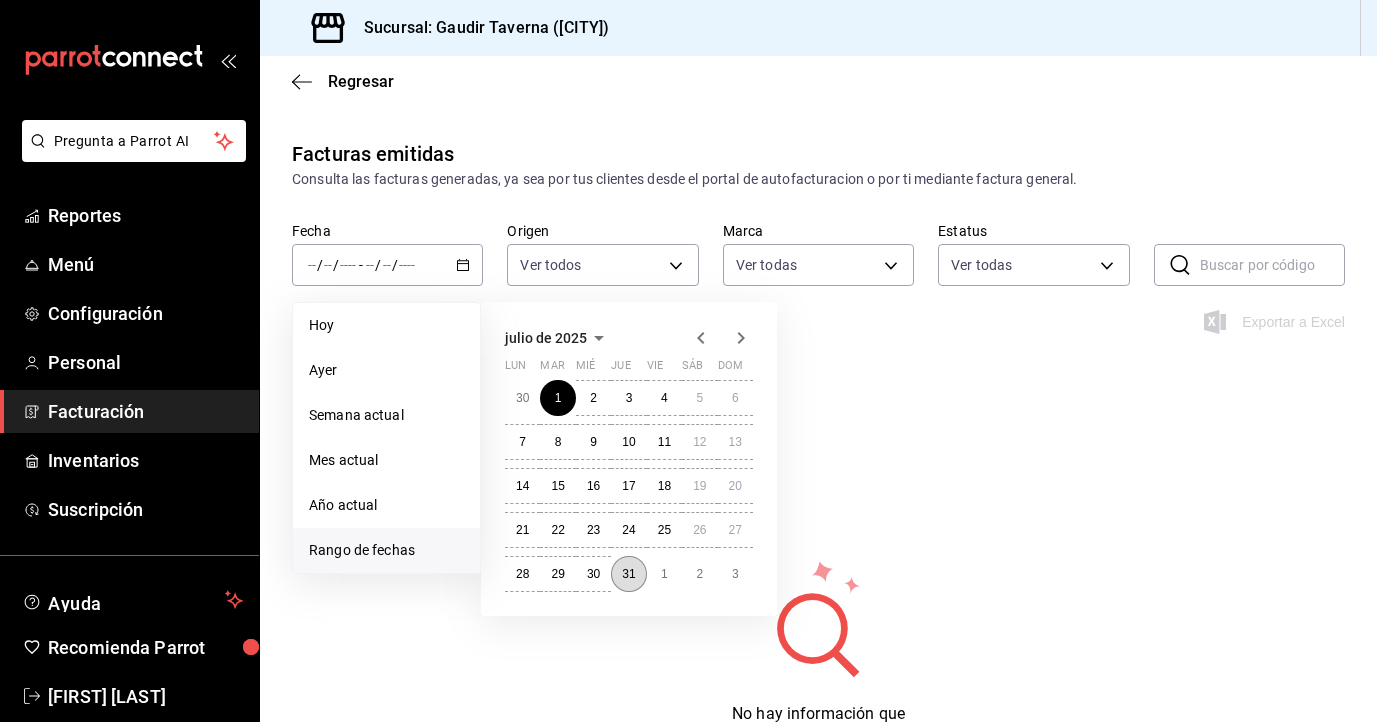 click on "31" at bounding box center (628, 574) 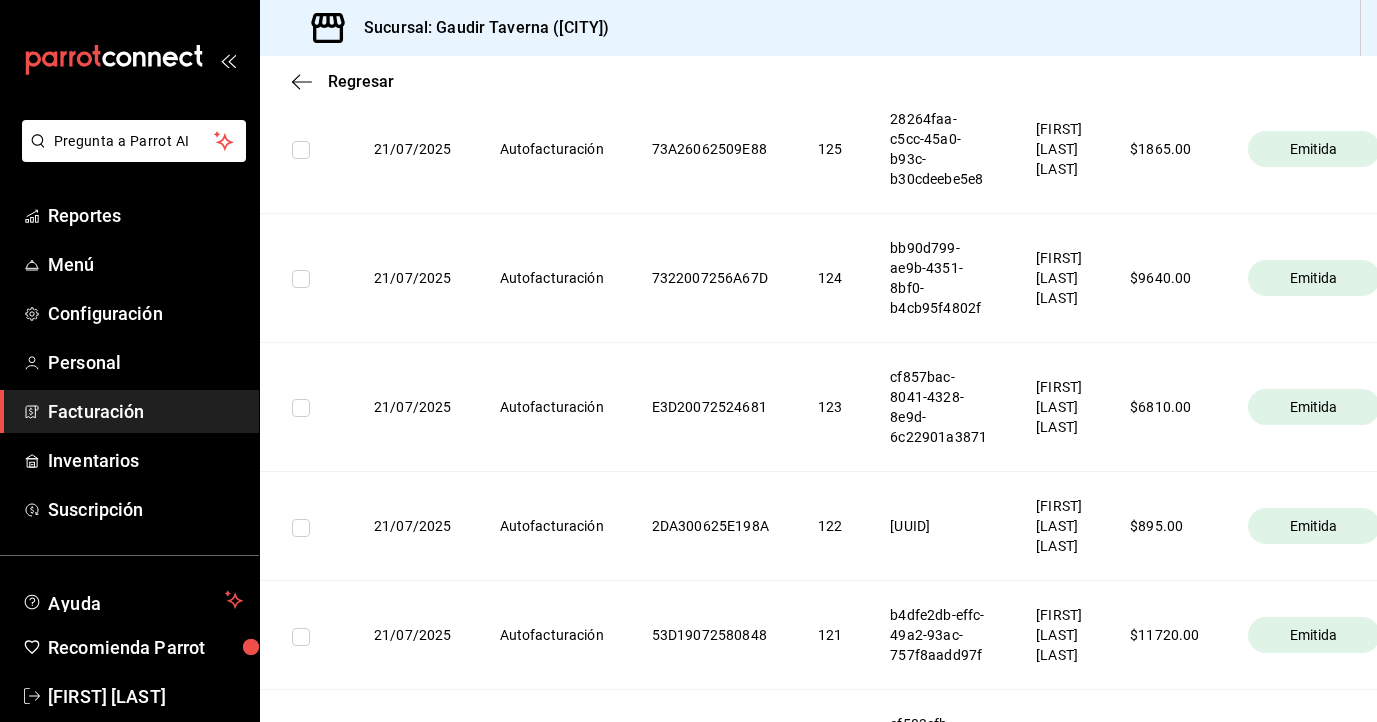 scroll, scrollTop: 2839, scrollLeft: 0, axis: vertical 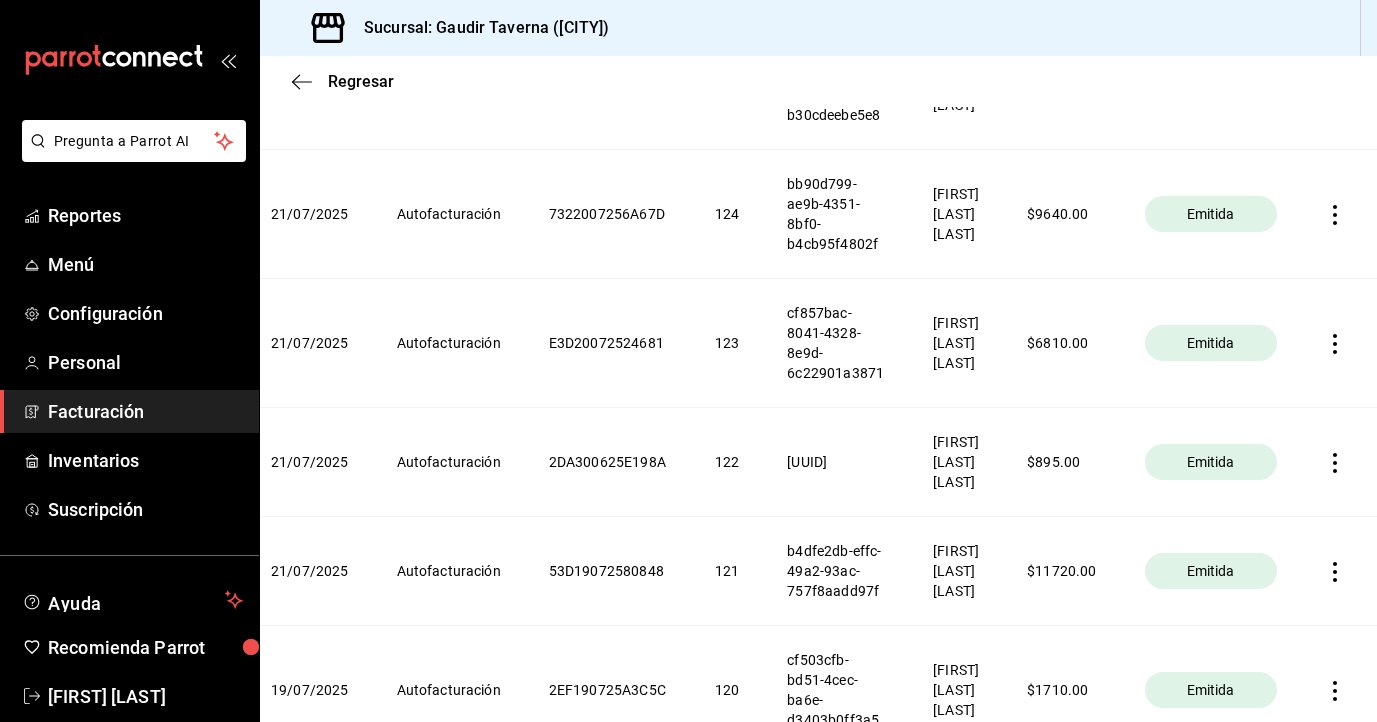click at bounding box center [1339, 214] 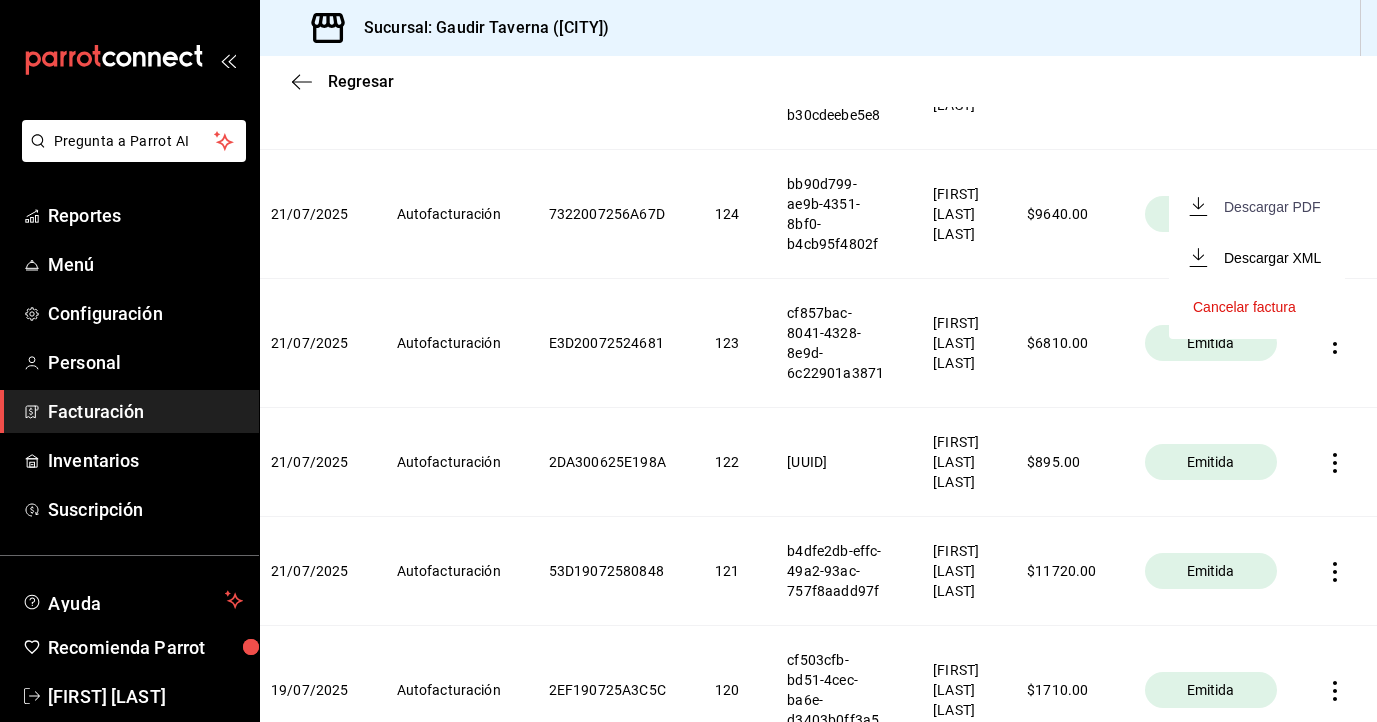 click on "Descargar PDF" at bounding box center (1272, 207) 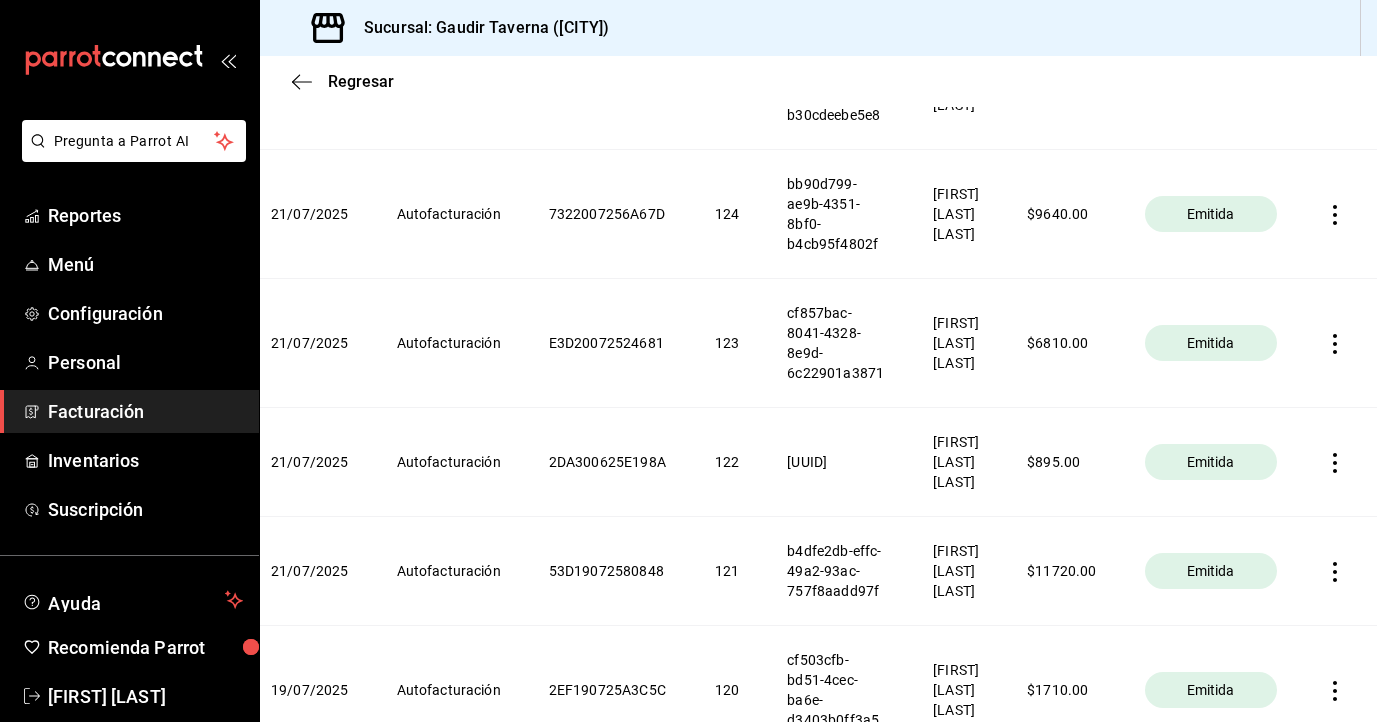 click 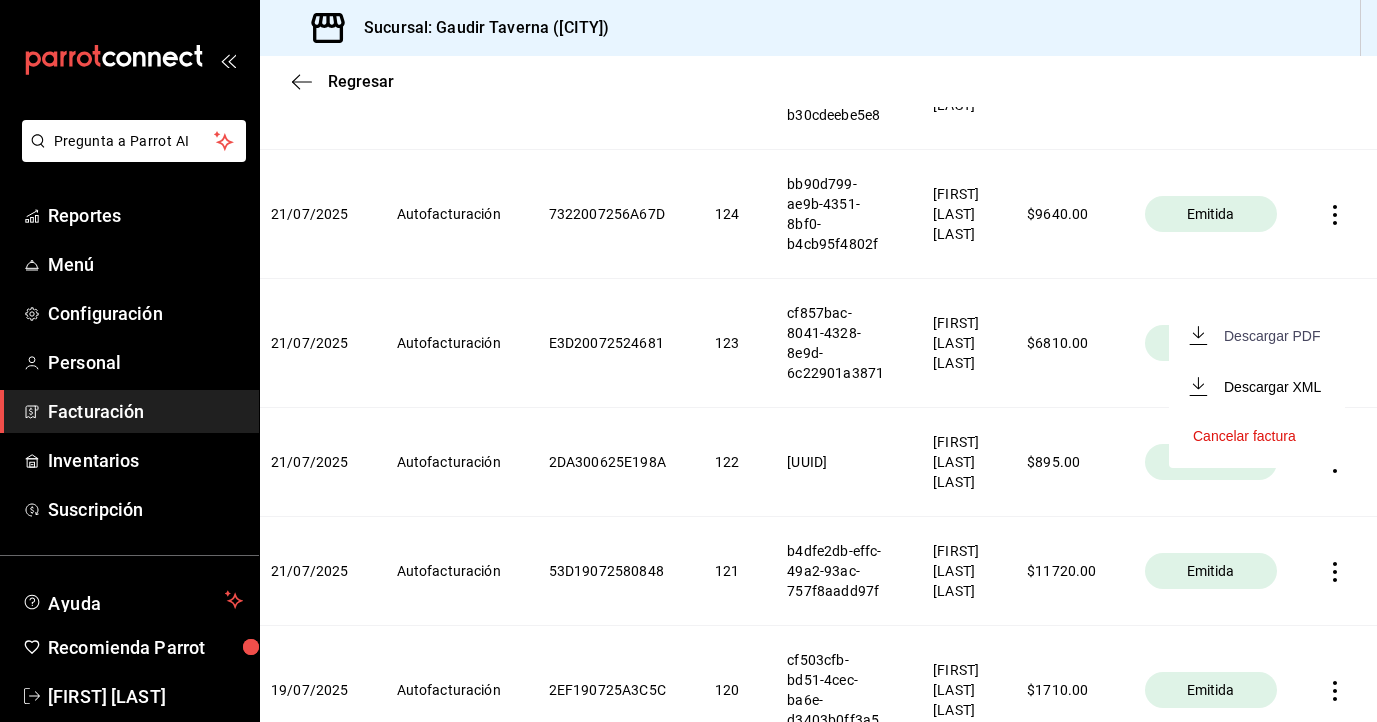 click on "Descargar PDF" at bounding box center (1272, 336) 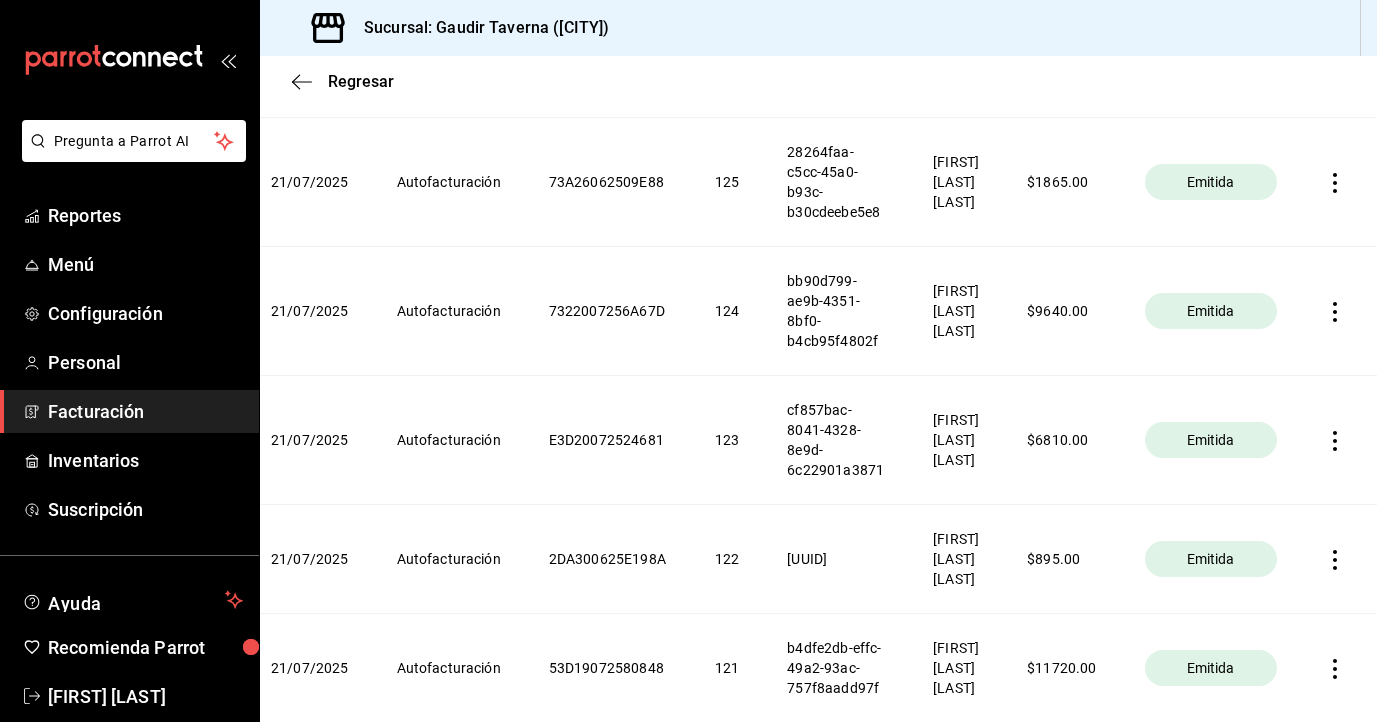 scroll, scrollTop: 2737, scrollLeft: 0, axis: vertical 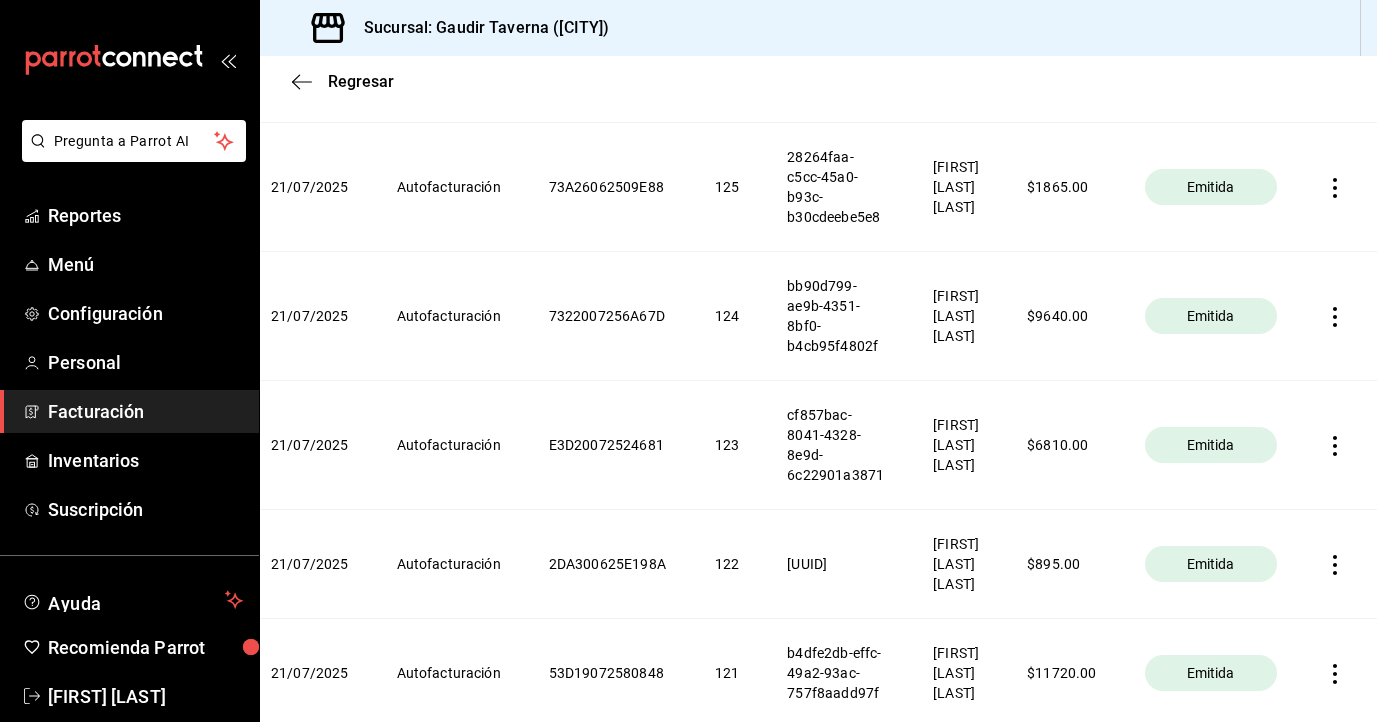 click 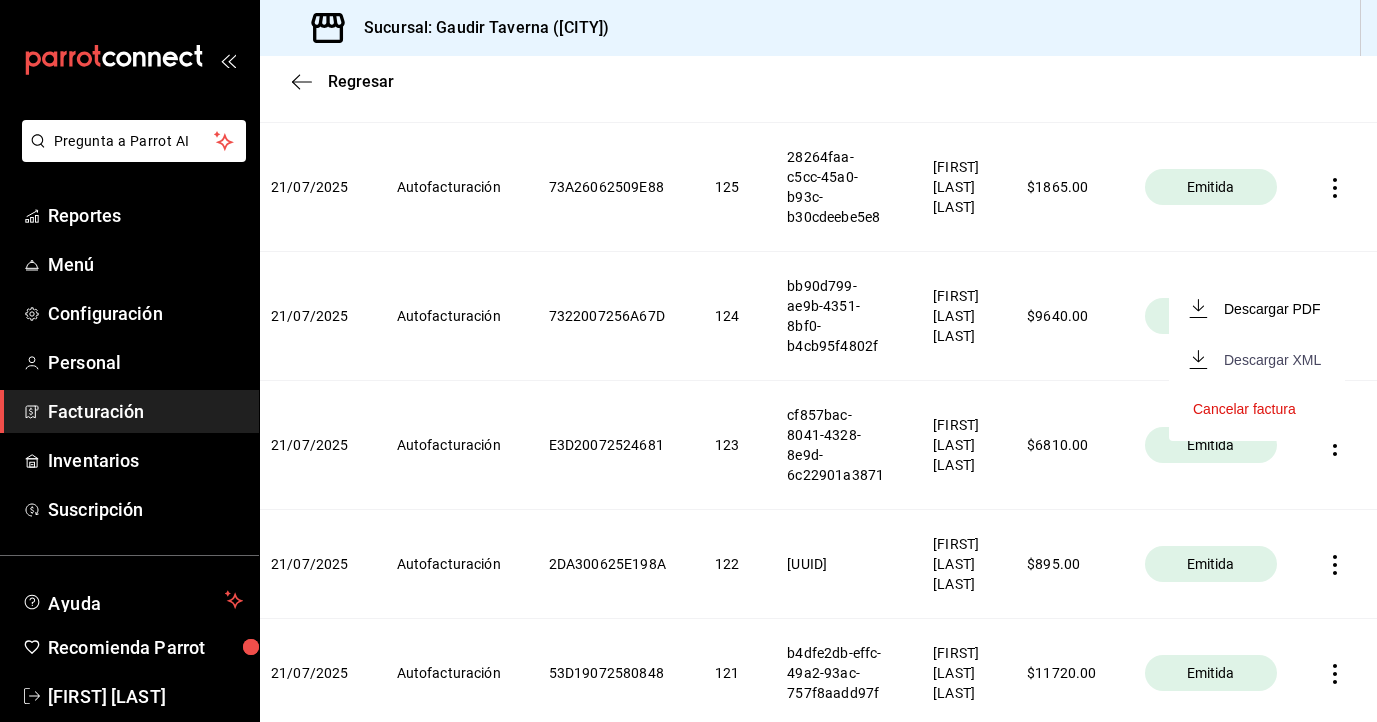 click on "Descargar XML" at bounding box center [1272, 360] 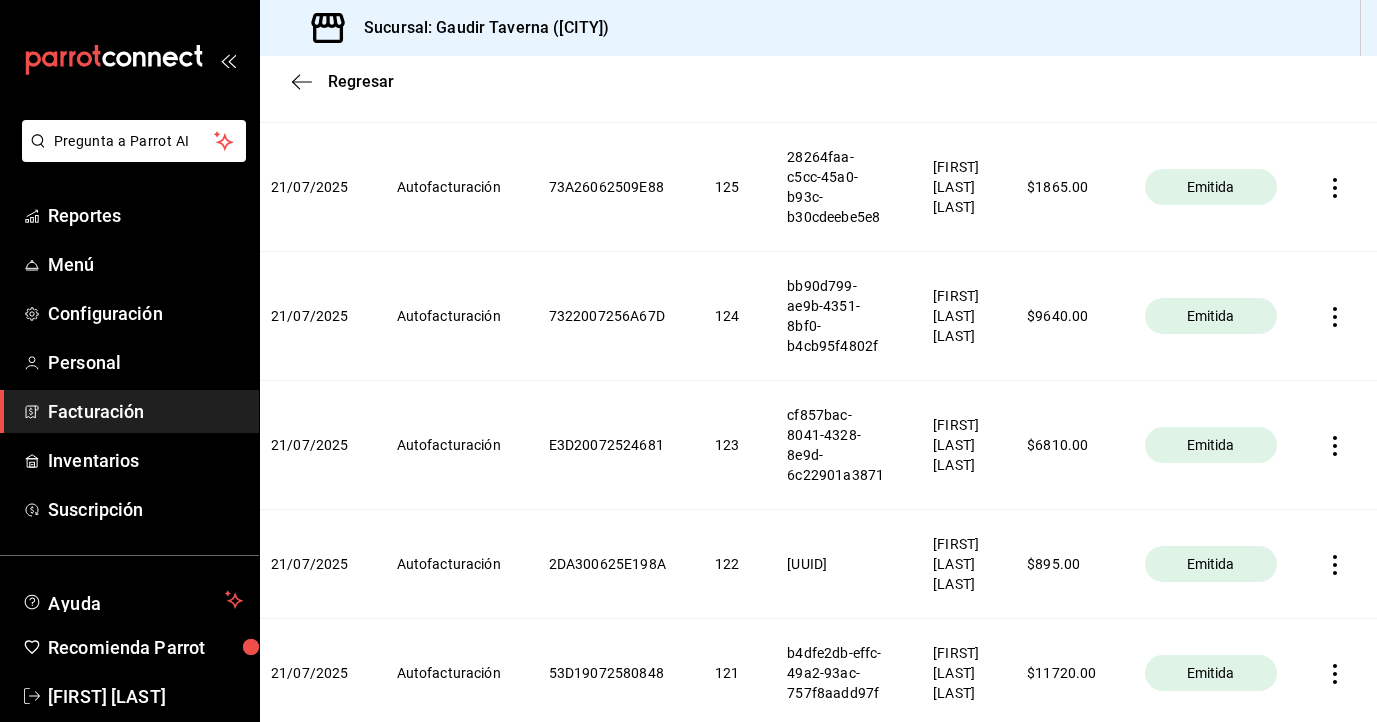 click 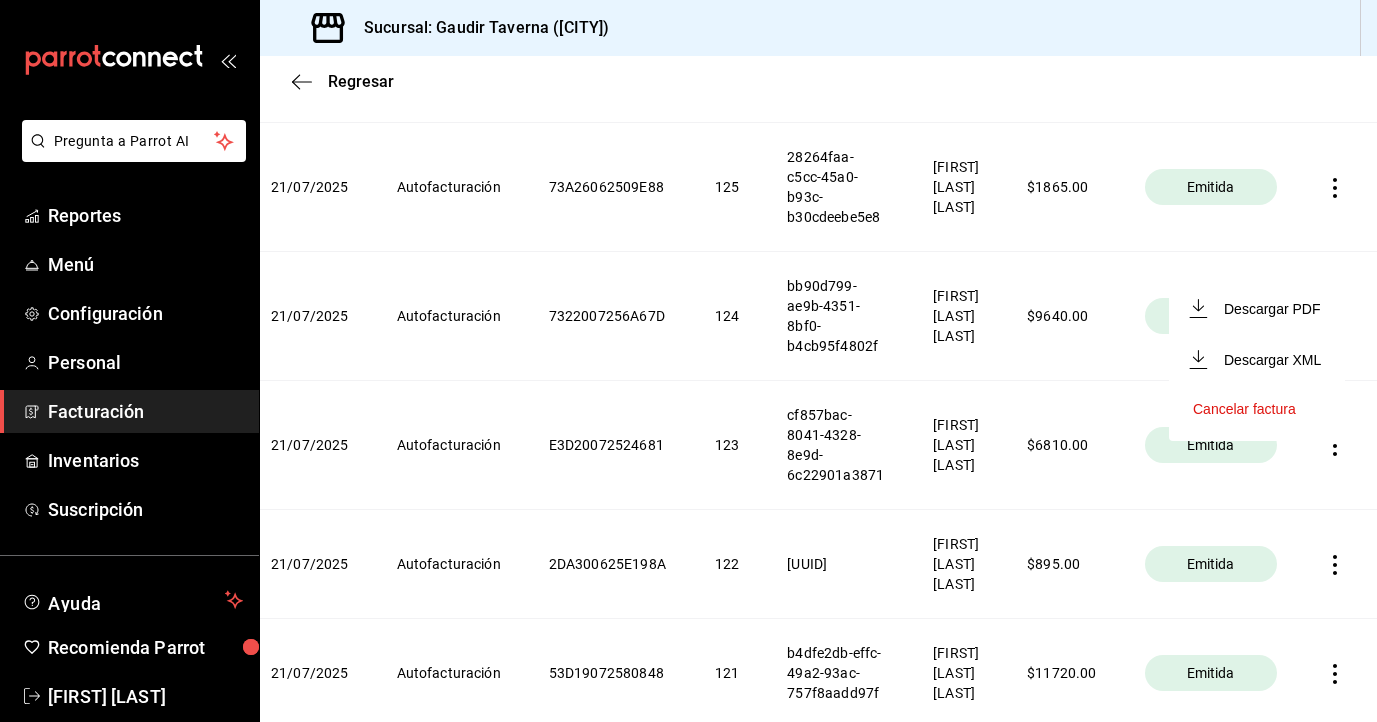 click on "Descargar XML" at bounding box center [1257, 359] 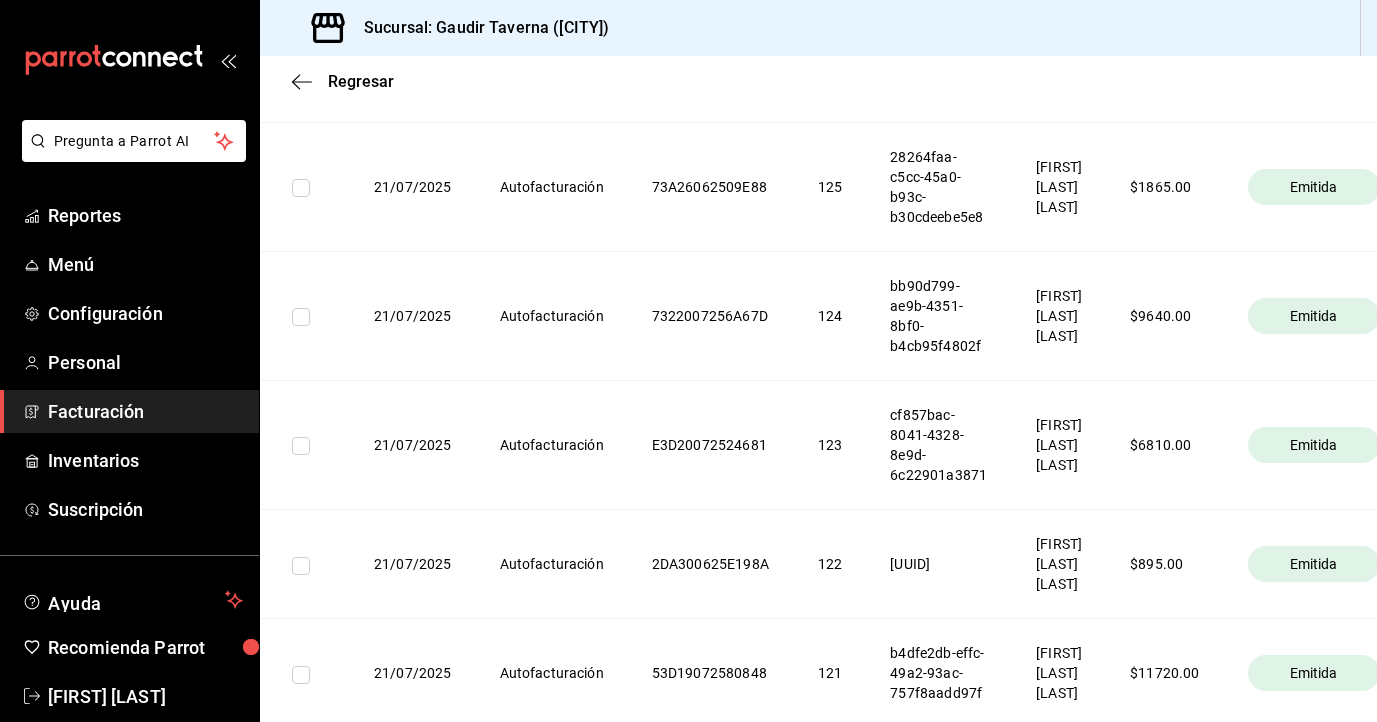 scroll, scrollTop: 0, scrollLeft: 114, axis: horizontal 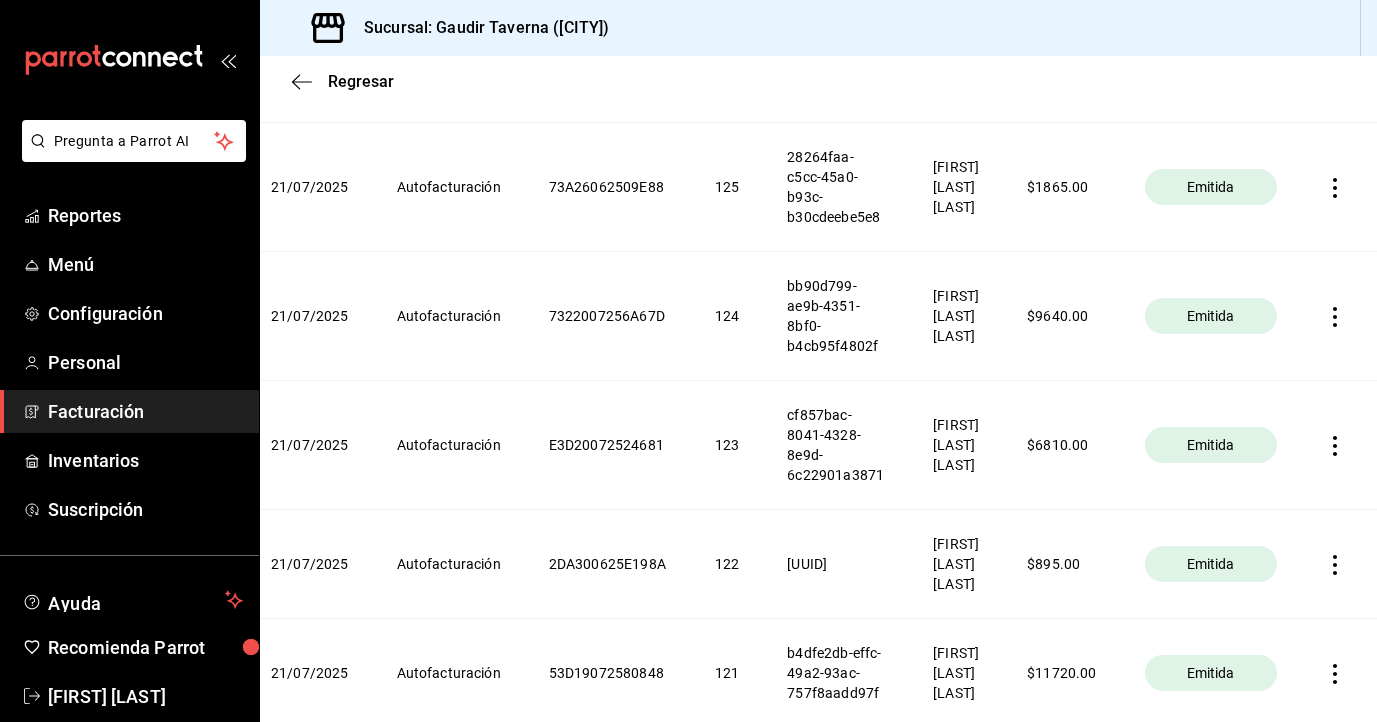 click 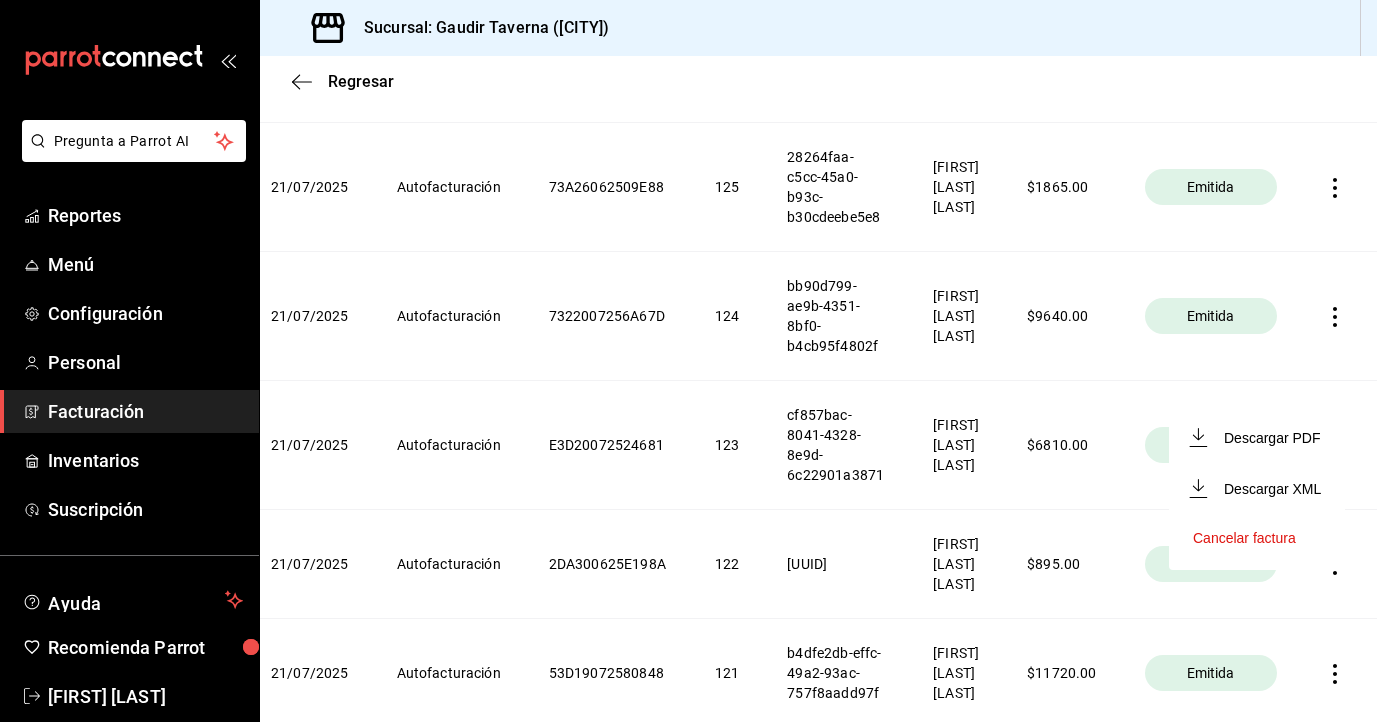 drag, startPoint x: 1111, startPoint y: 303, endPoint x: 1110, endPoint y: 449, distance: 146.00342 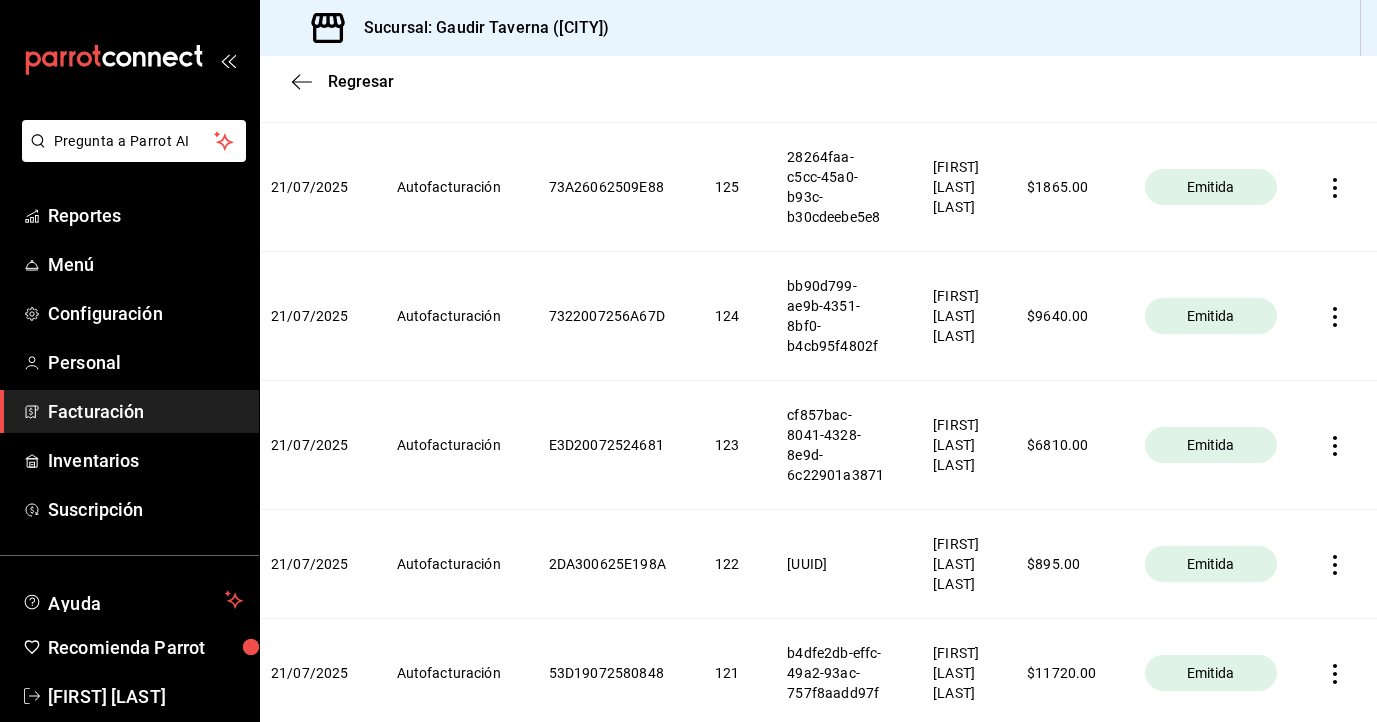 click 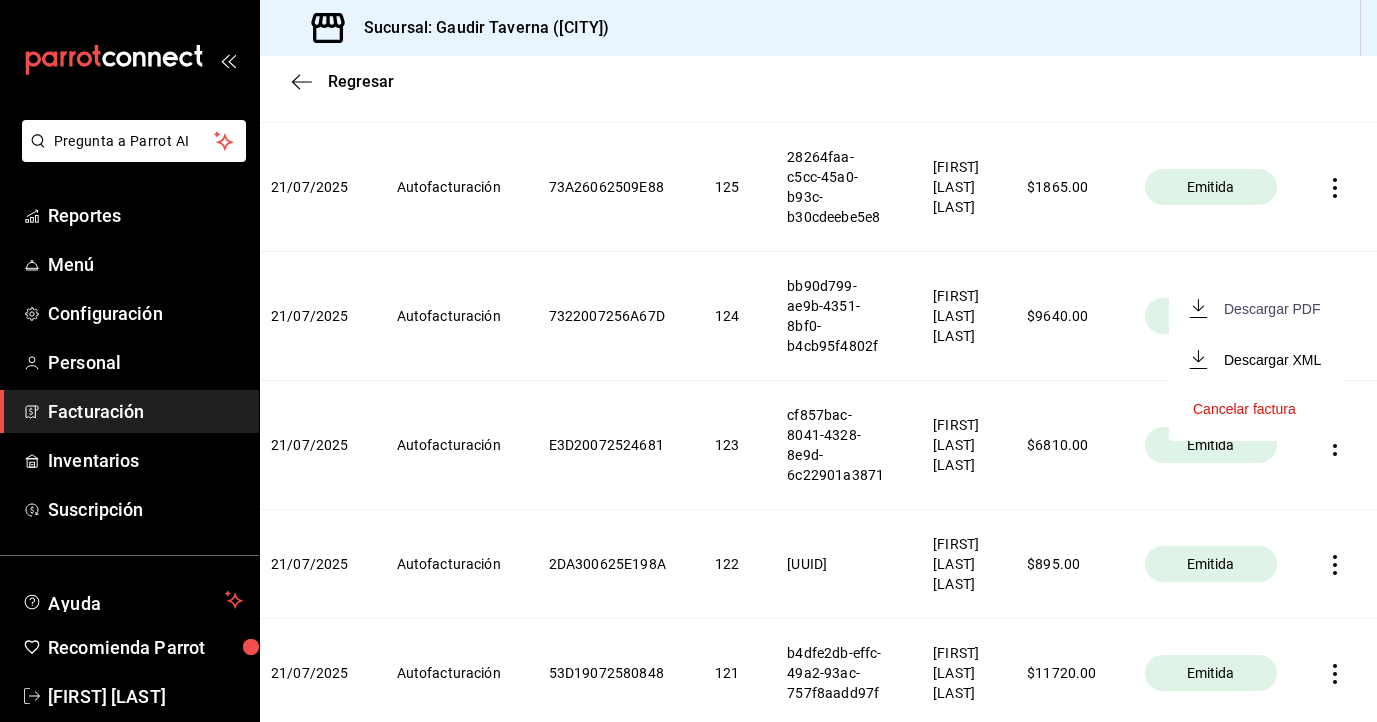 click on "Descargar PDF" at bounding box center (1272, 309) 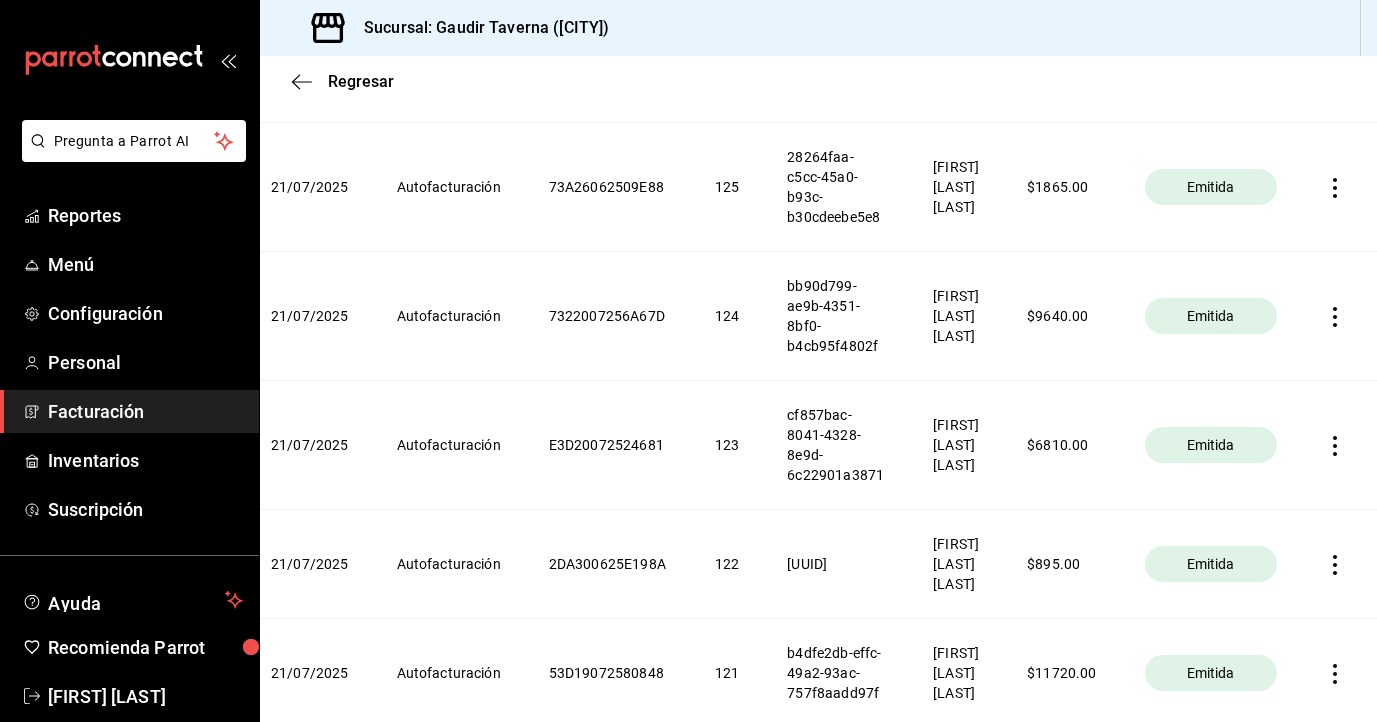 scroll, scrollTop: 0, scrollLeft: 0, axis: both 